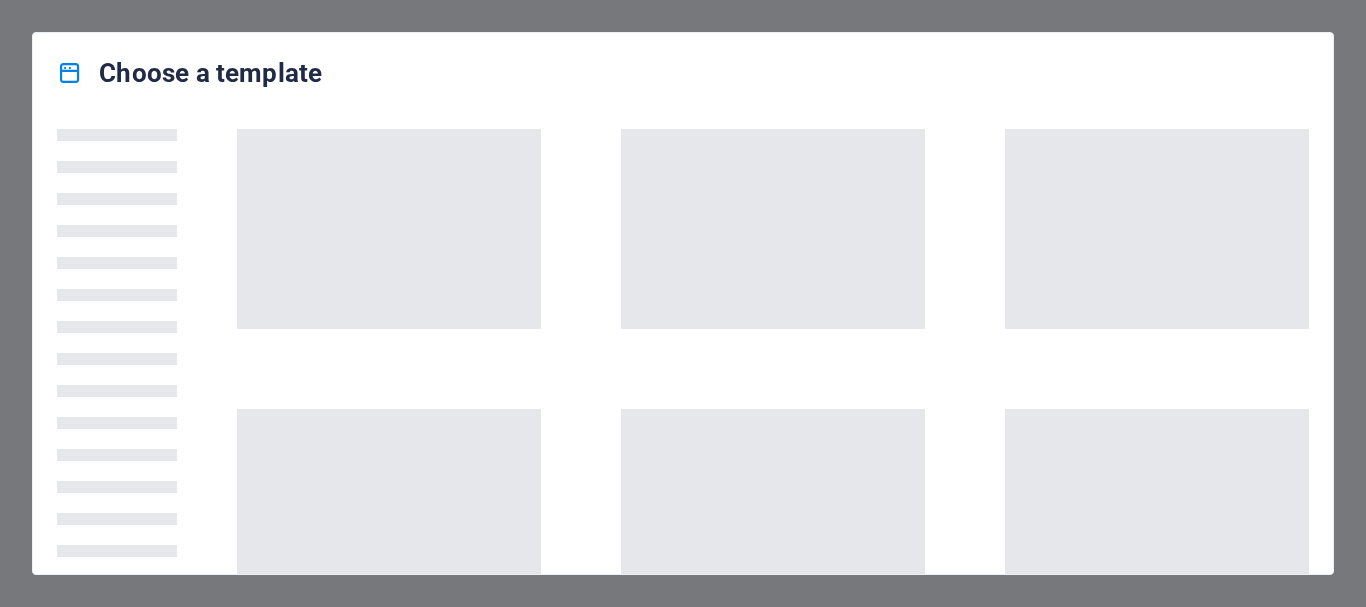 scroll, scrollTop: 0, scrollLeft: 0, axis: both 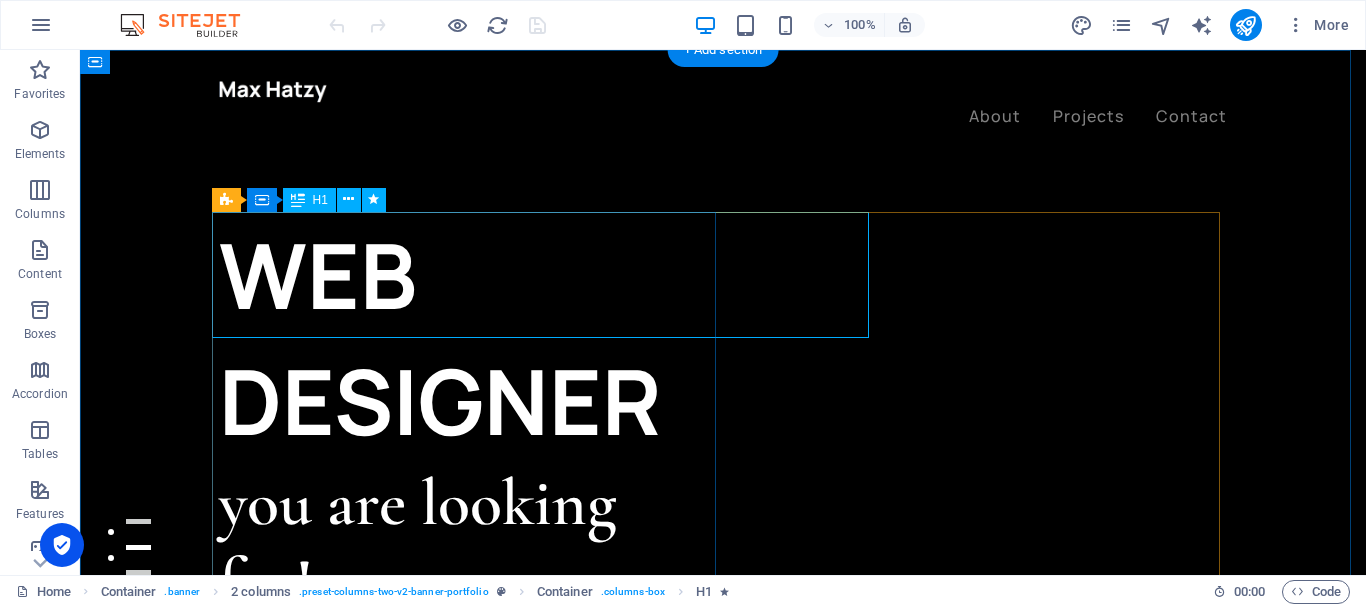 click on "WEB DESIGNER" at bounding box center [471, 338] 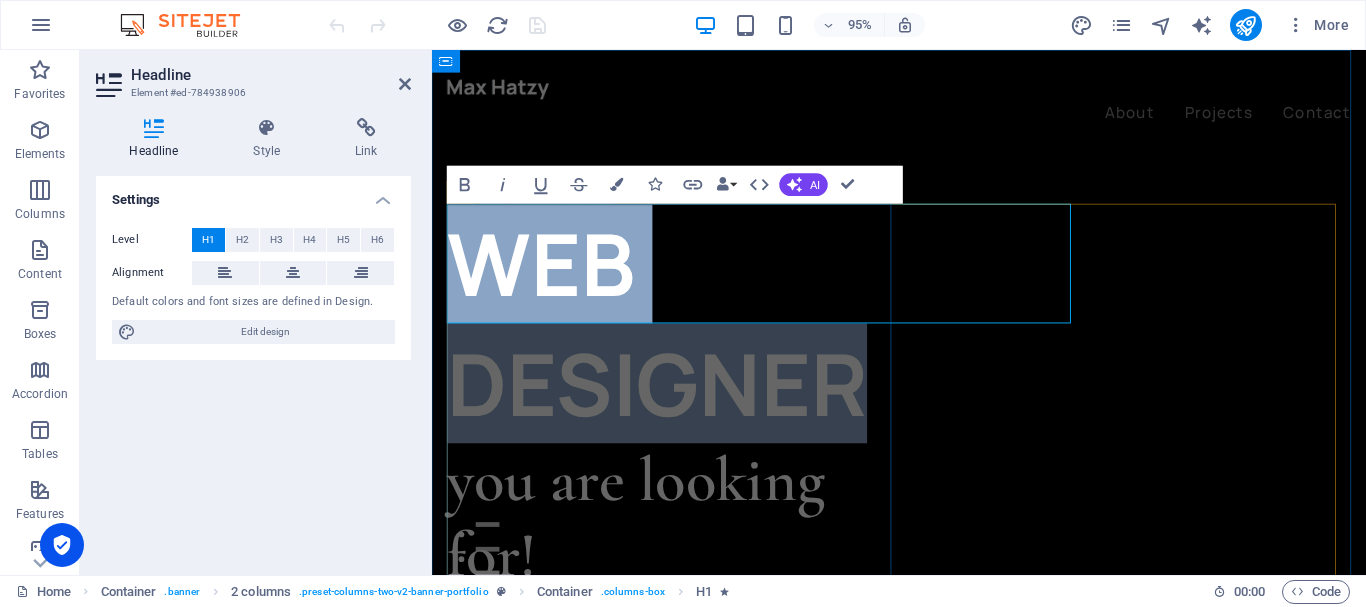 click on "WEB DESIGNER" at bounding box center [686, 338] 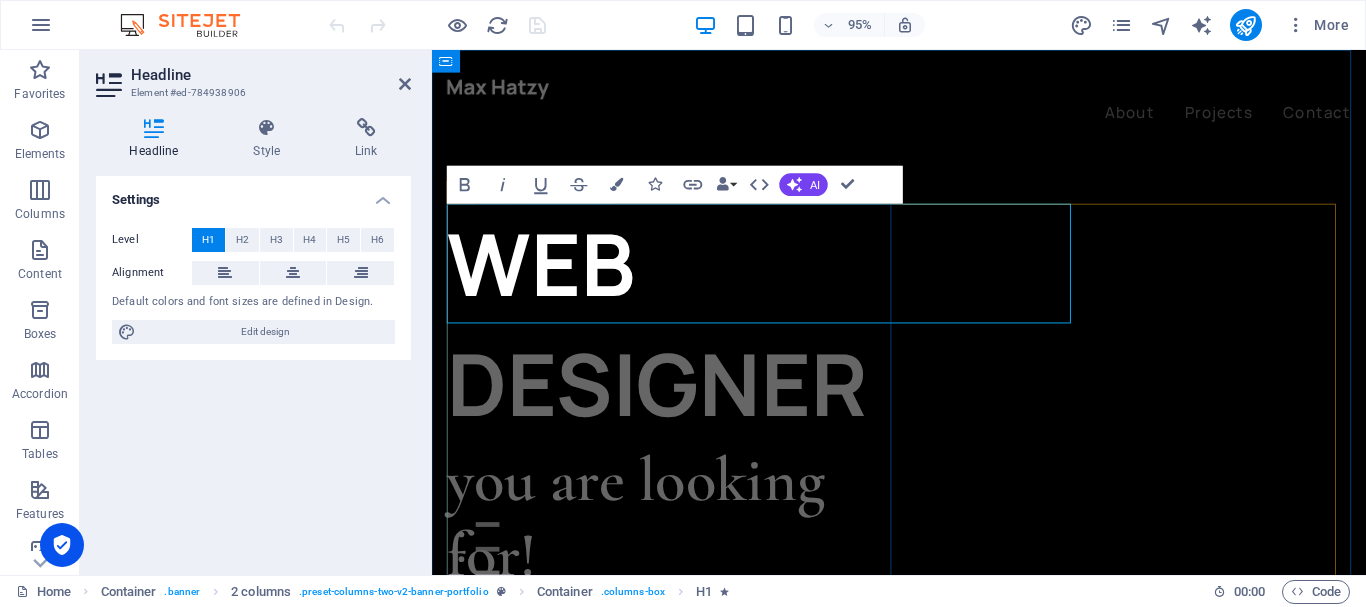 type 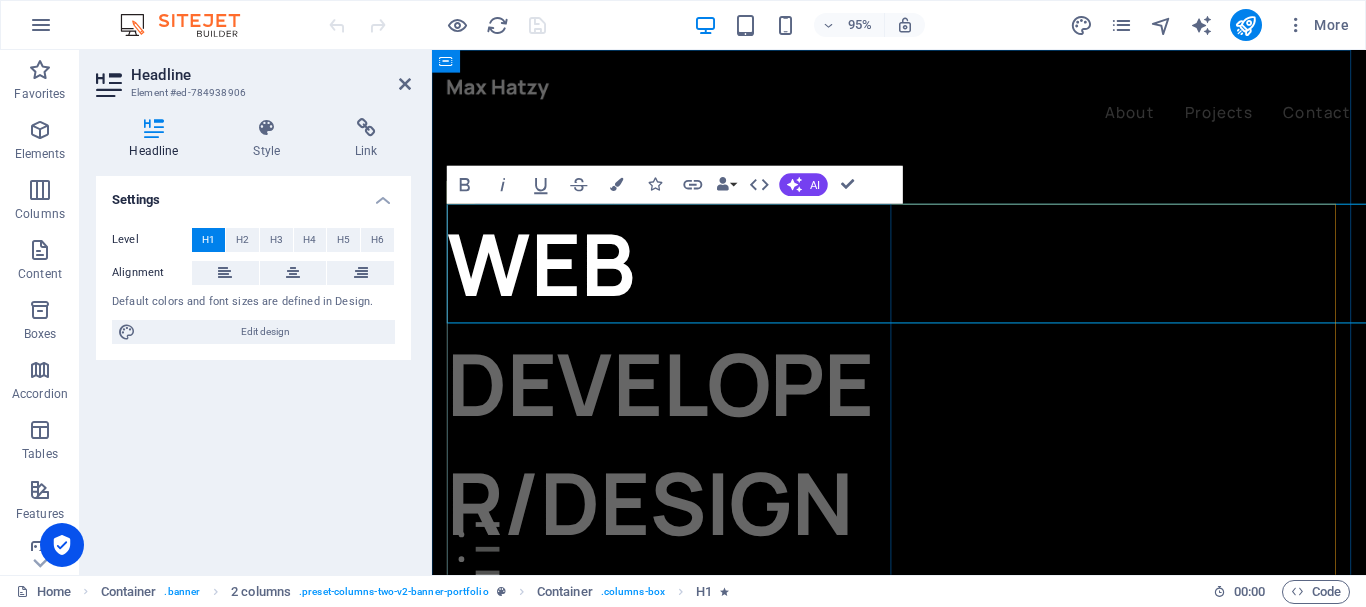 click on "WEB DEVELOPER/DESIGNER you are looking for! Let’s talk My projects" at bounding box center [686, 464] 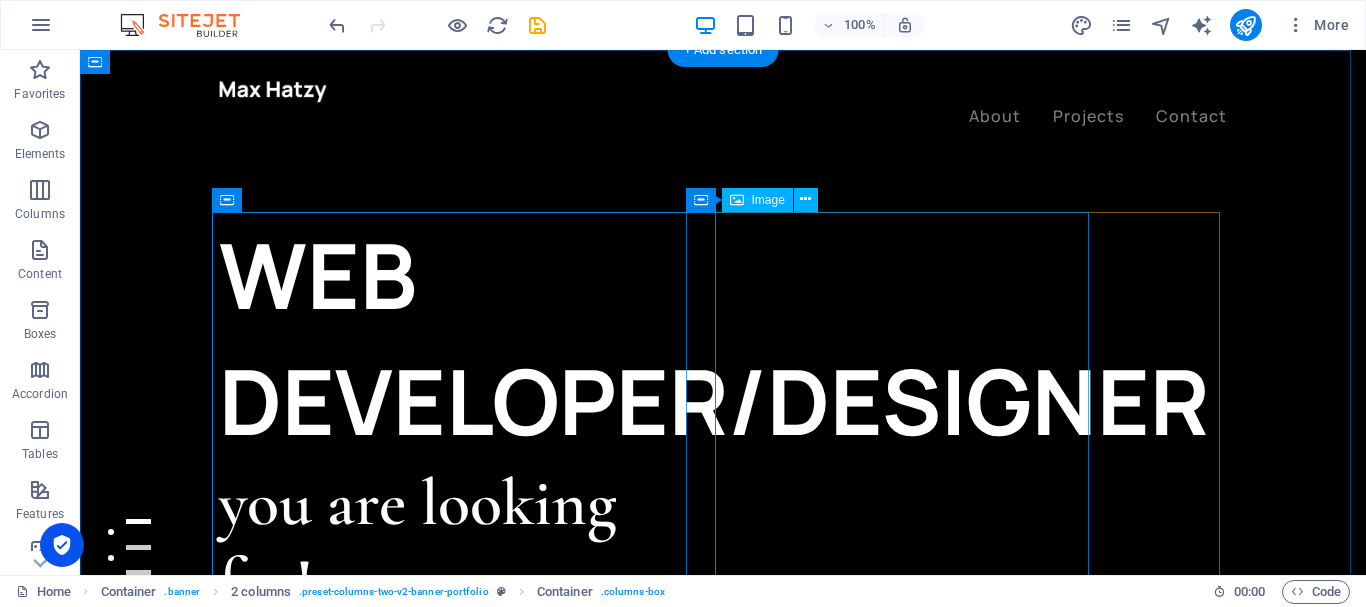 click at bounding box center (390, 968) 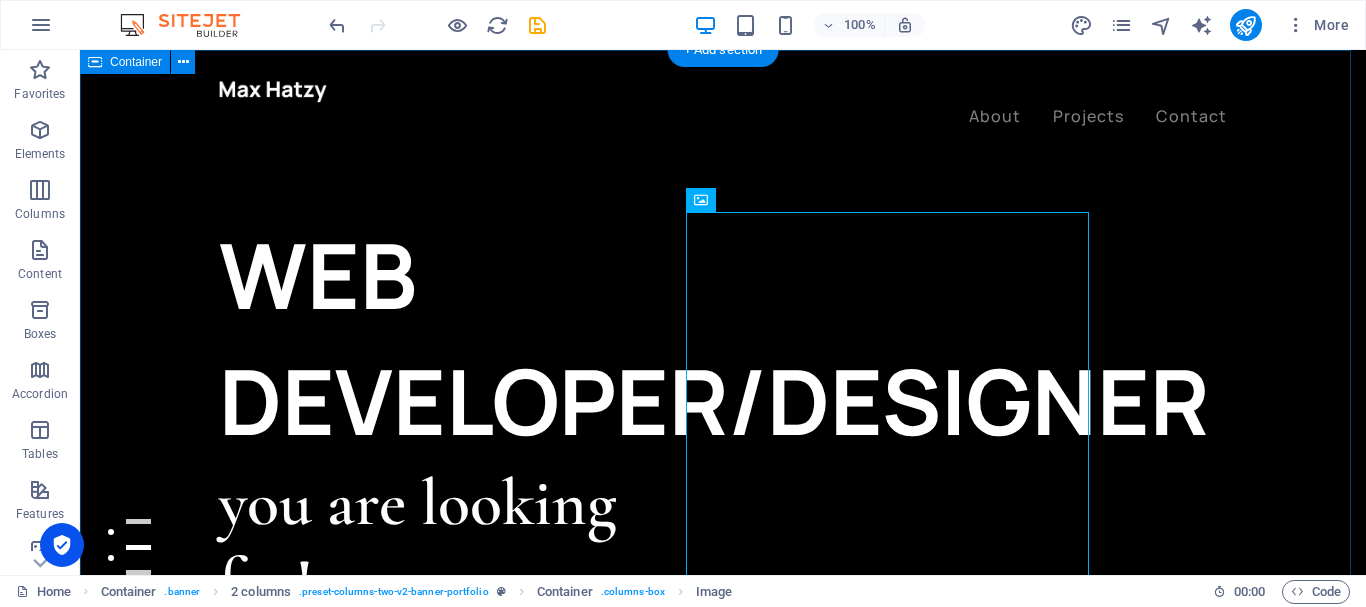 click on "WEB DEVELOPER/DESIGNER you are looking for! Let’s talk My projects" at bounding box center (723, 927) 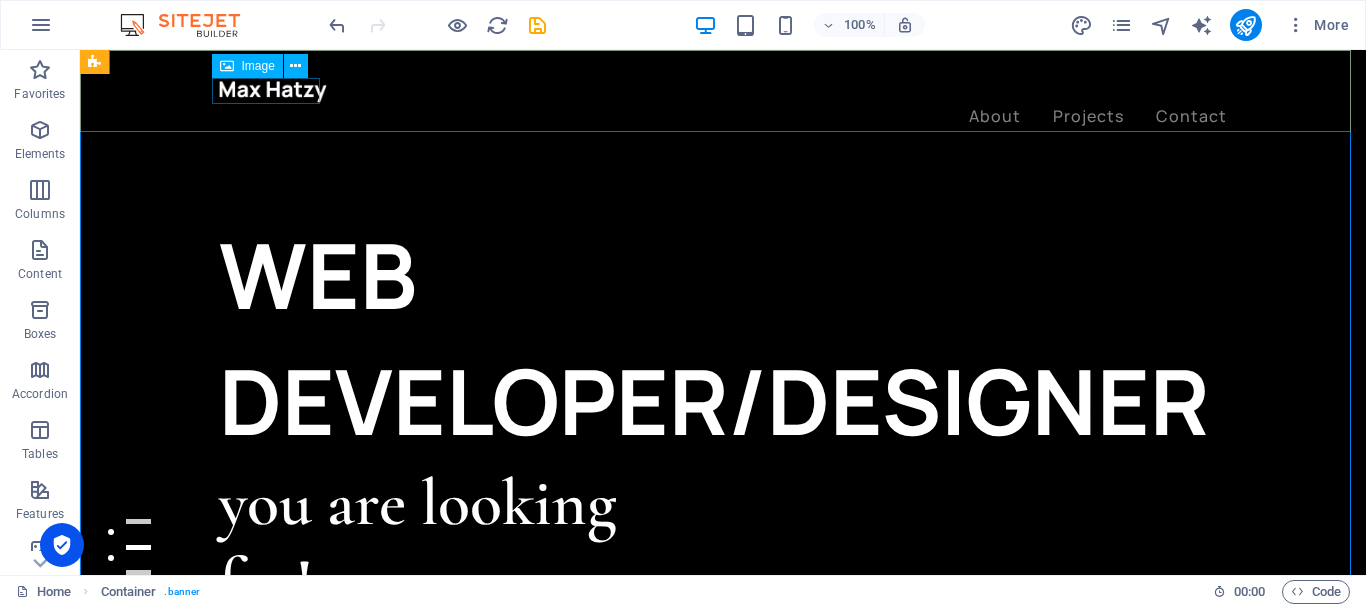click at bounding box center [723, 91] 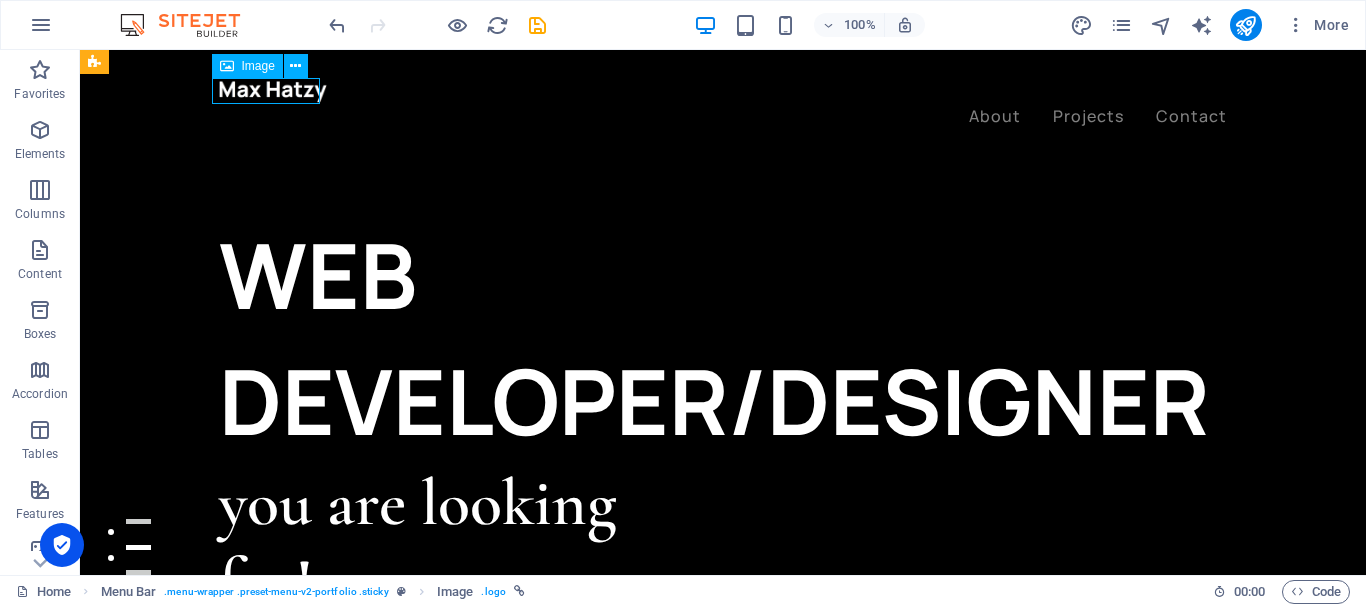 drag, startPoint x: 259, startPoint y: 88, endPoint x: 339, endPoint y: 138, distance: 94.33981 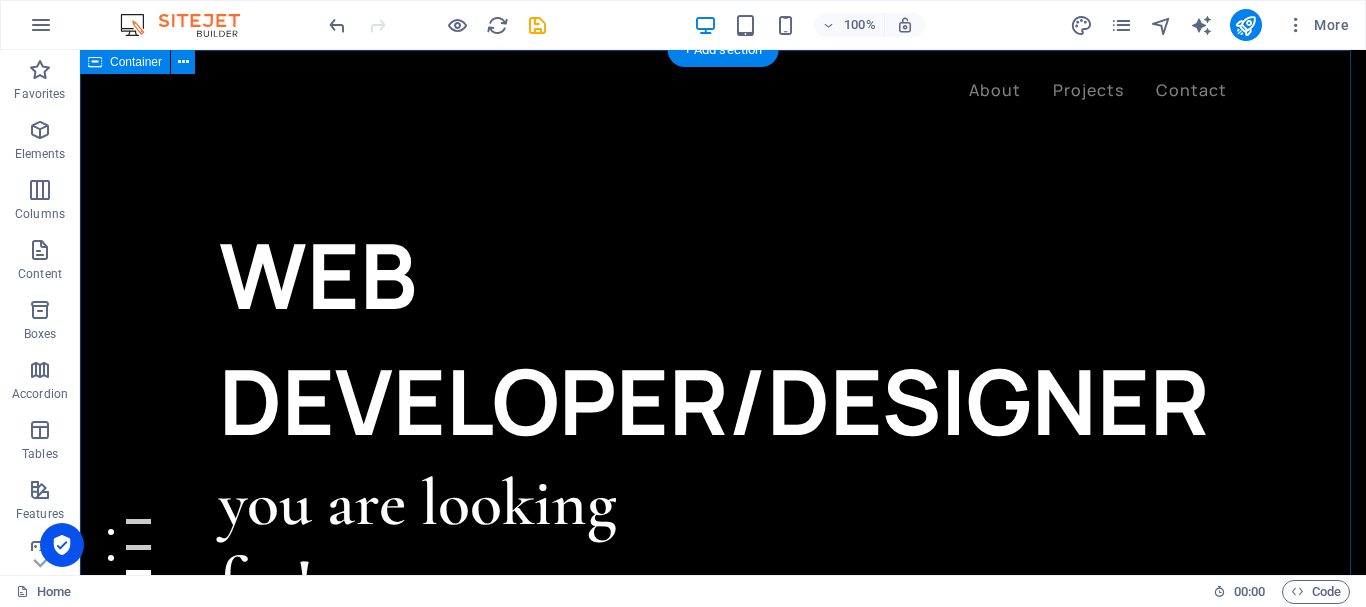 click on "WEB DEVELOPER/DESIGNER you are looking for! Let’s talk My projects" at bounding box center (723, 927) 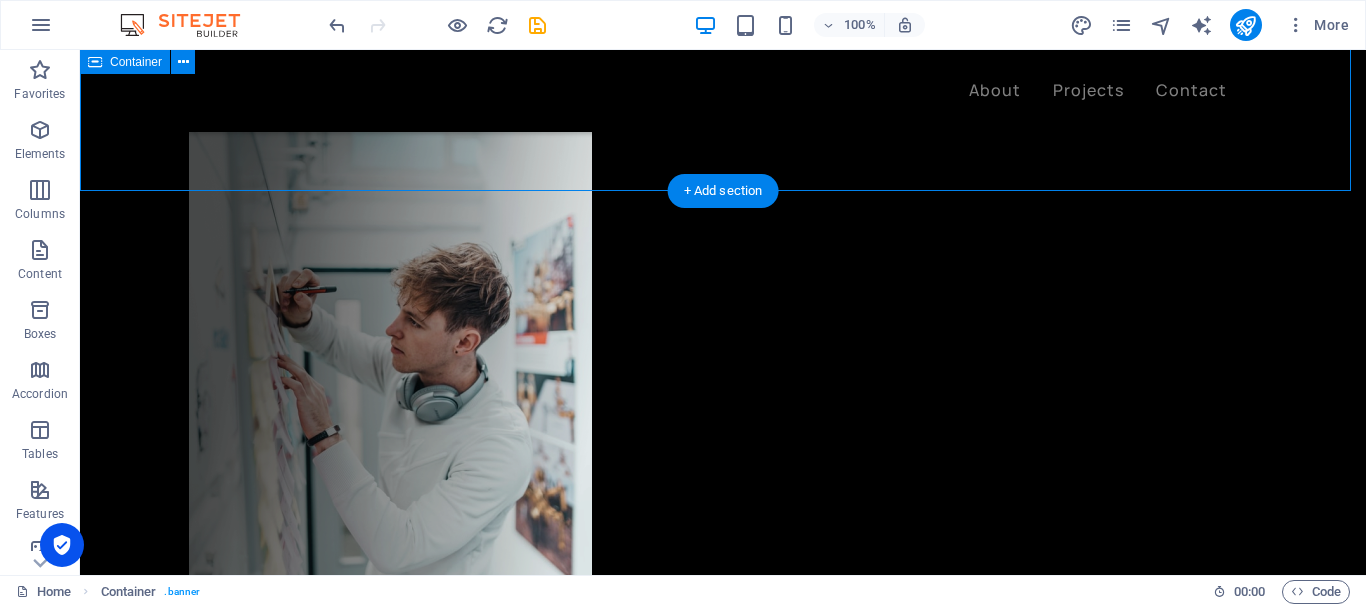 scroll, scrollTop: 605, scrollLeft: 0, axis: vertical 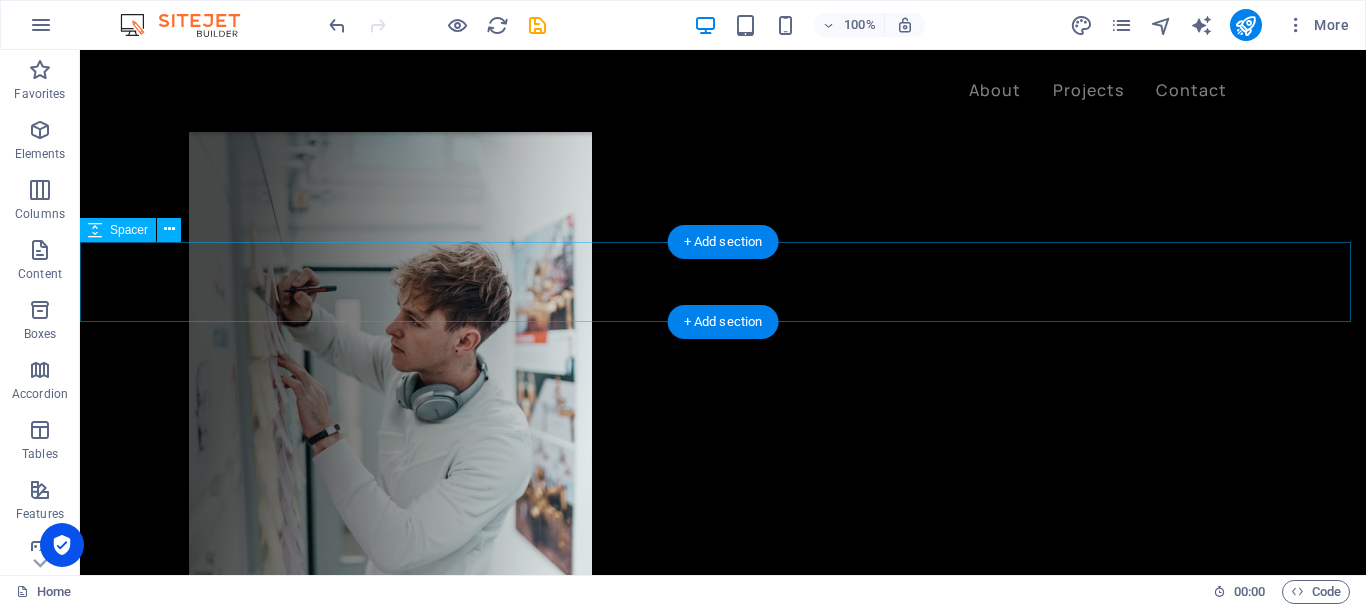 click at bounding box center (723, 1290) 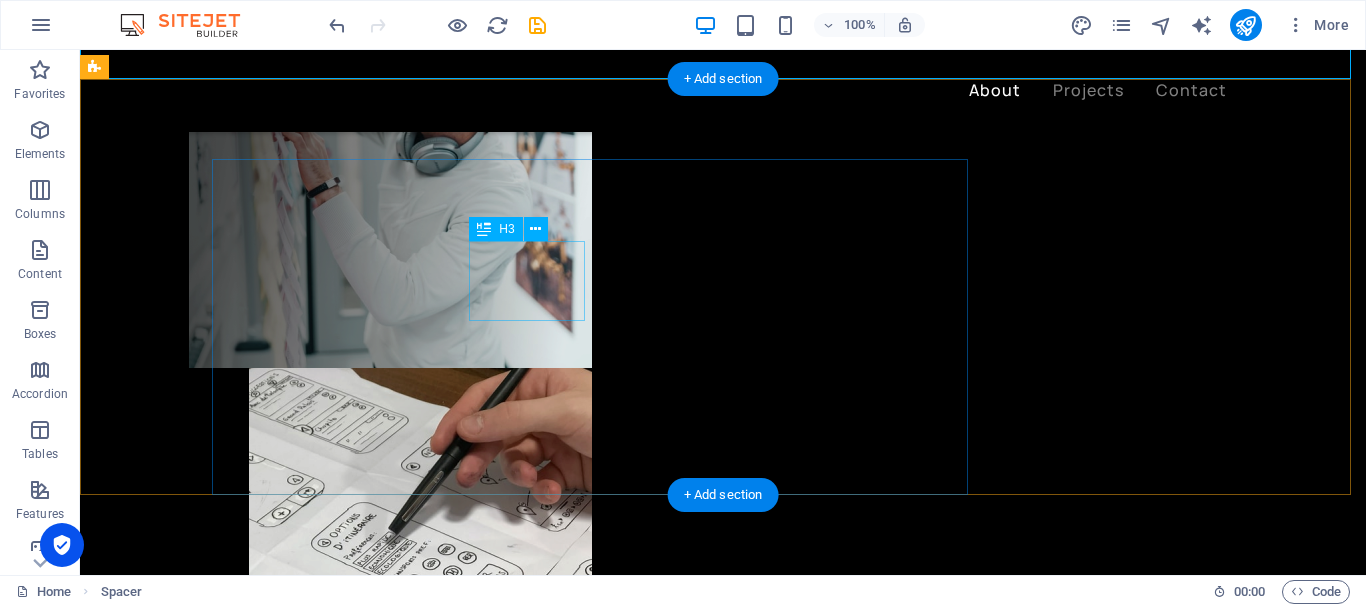 scroll, scrollTop: 855, scrollLeft: 0, axis: vertical 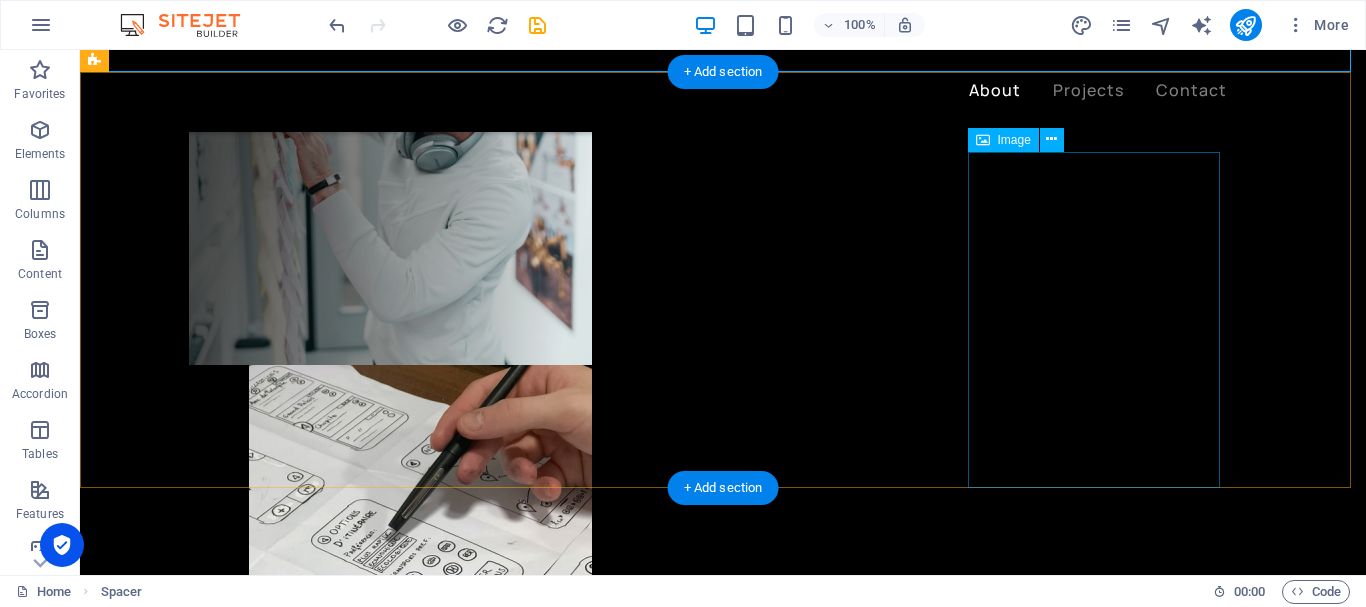 click at bounding box center (600, 2584) 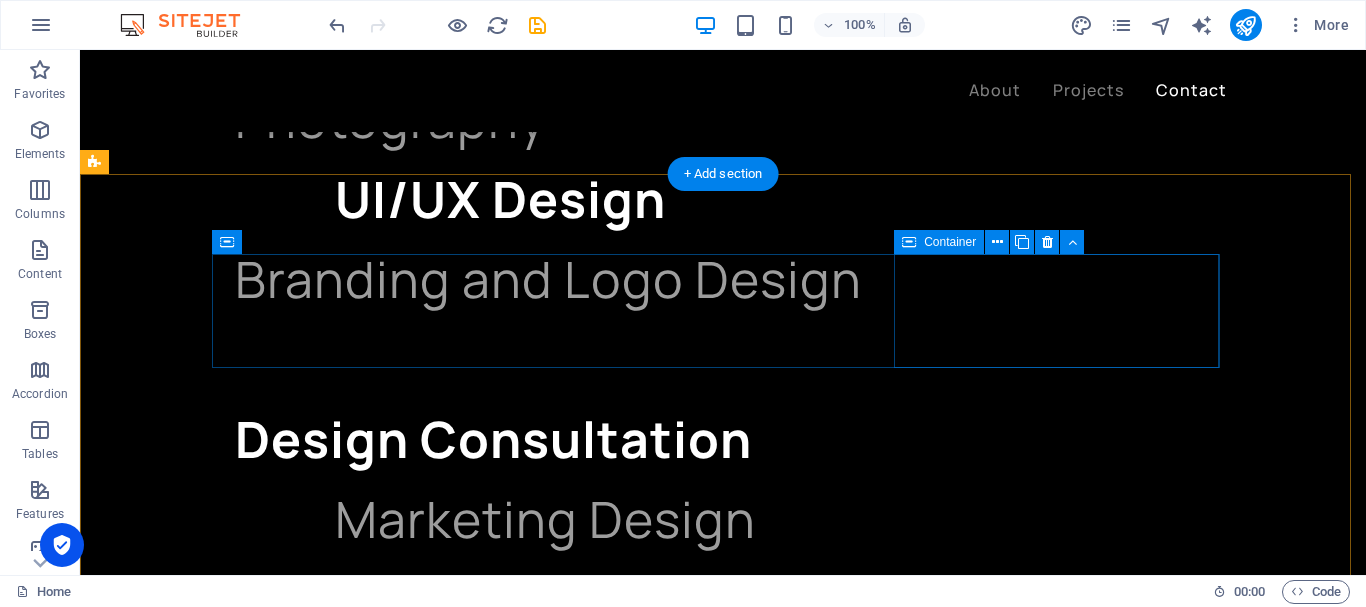 scroll, scrollTop: 5156, scrollLeft: 0, axis: vertical 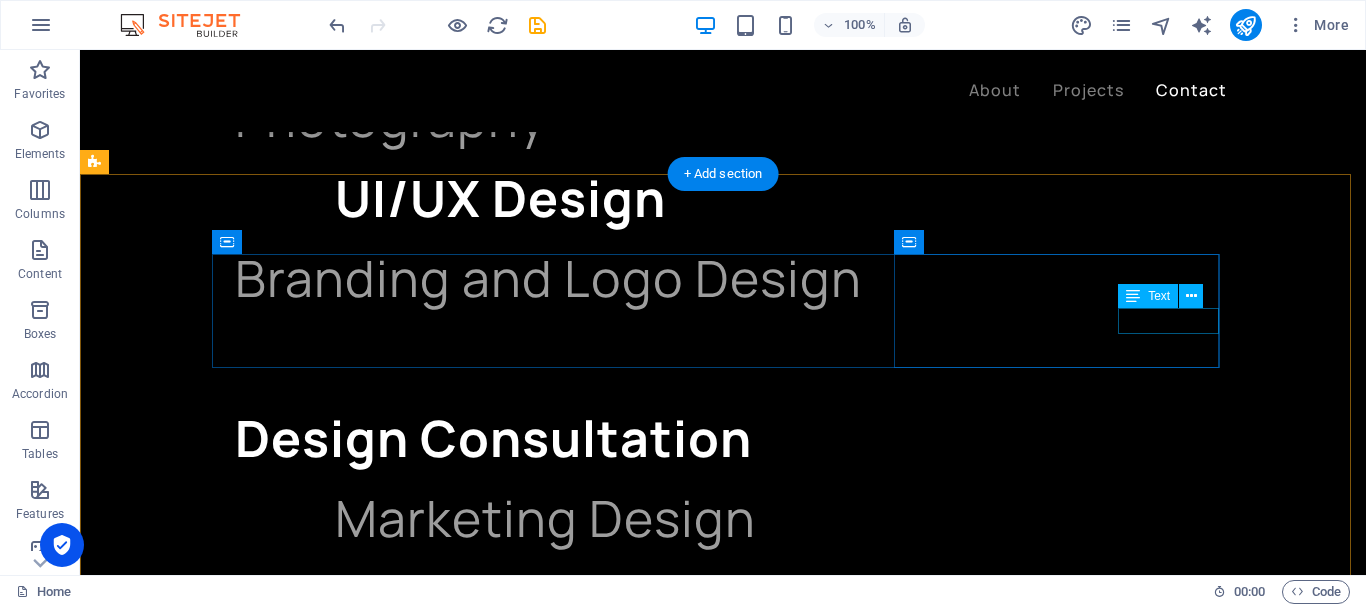 click on "212-978-0578" at bounding box center (290, 6079) 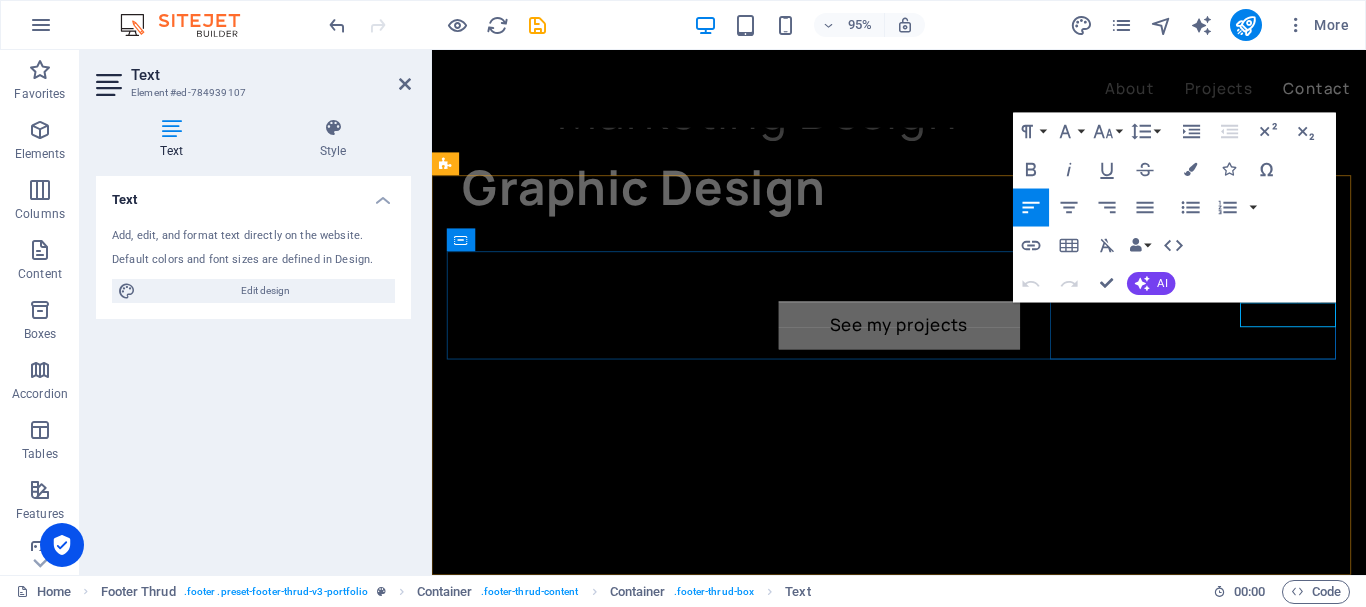 scroll, scrollTop: 5124, scrollLeft: 0, axis: vertical 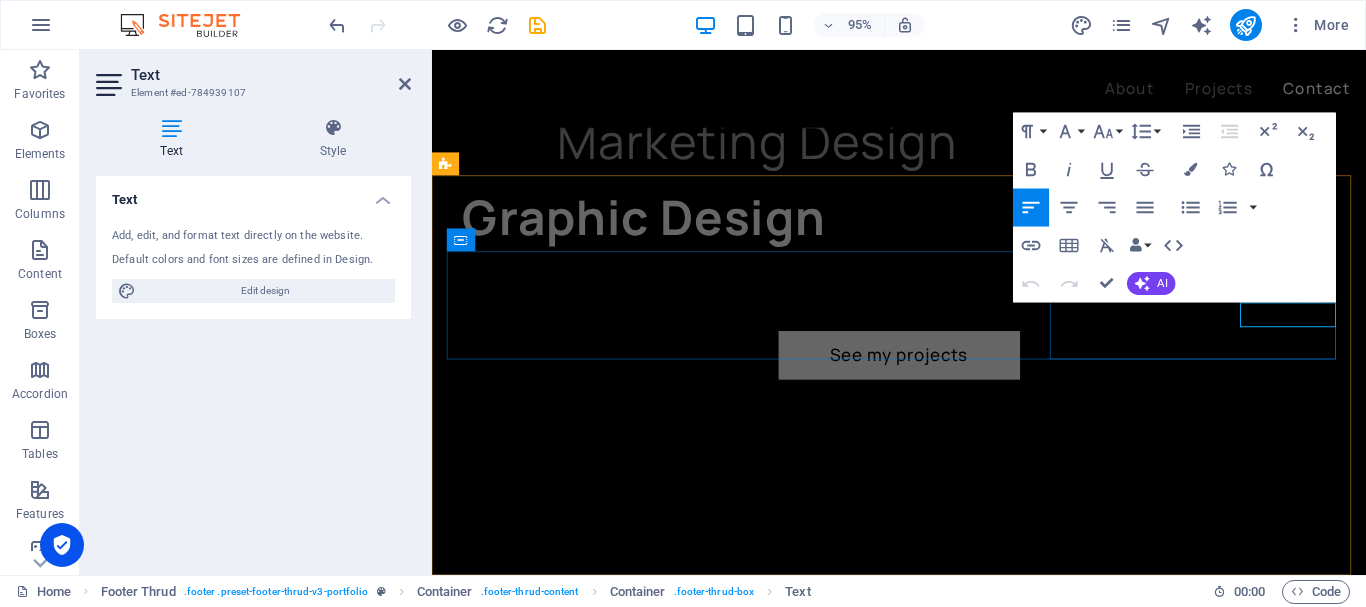 click on "212-978-0578" at bounding box center [519, 5635] 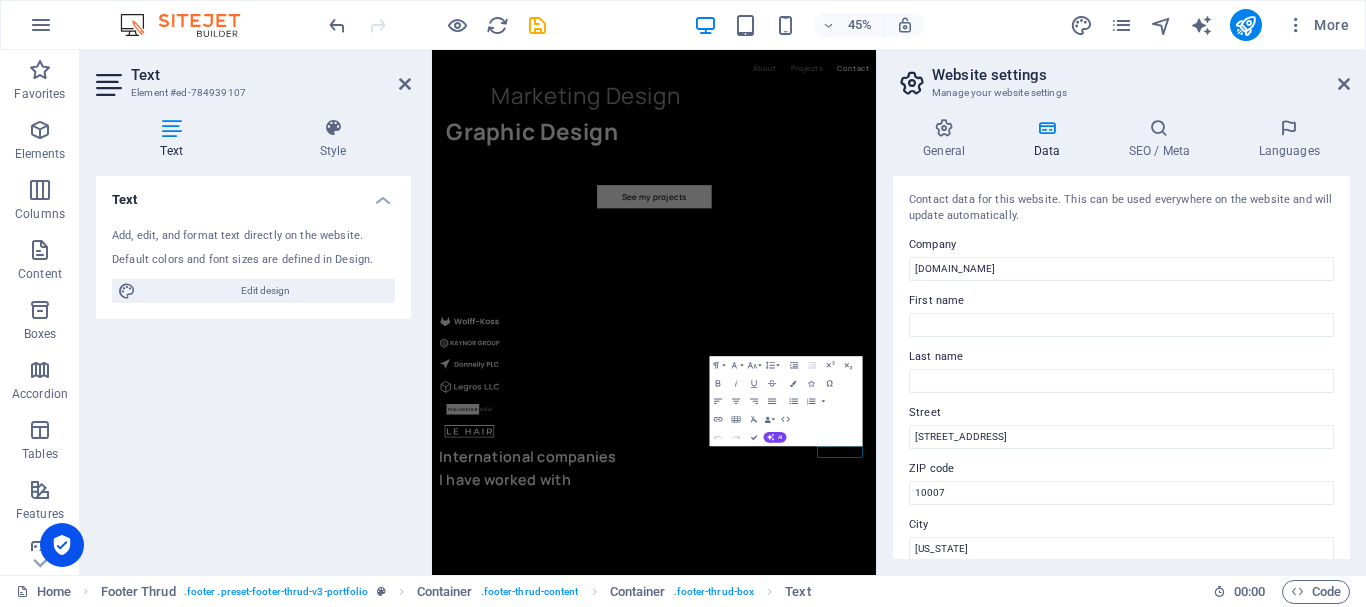 scroll, scrollTop: 4511, scrollLeft: 0, axis: vertical 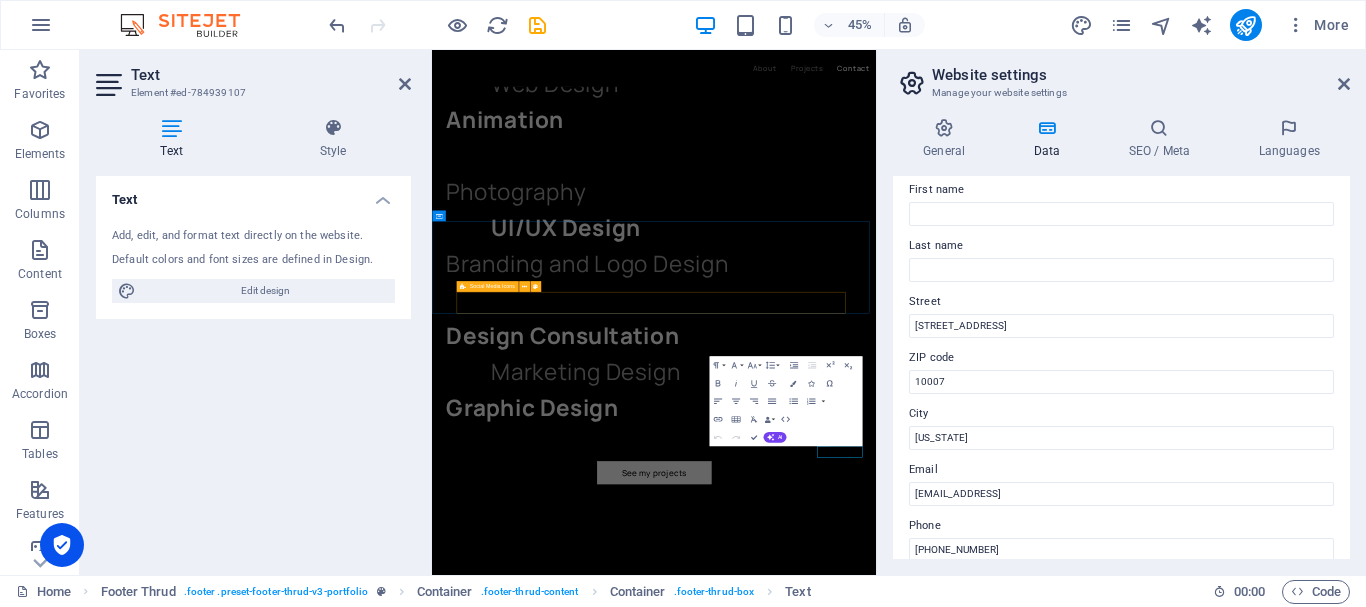 click at bounding box center [925, 5510] 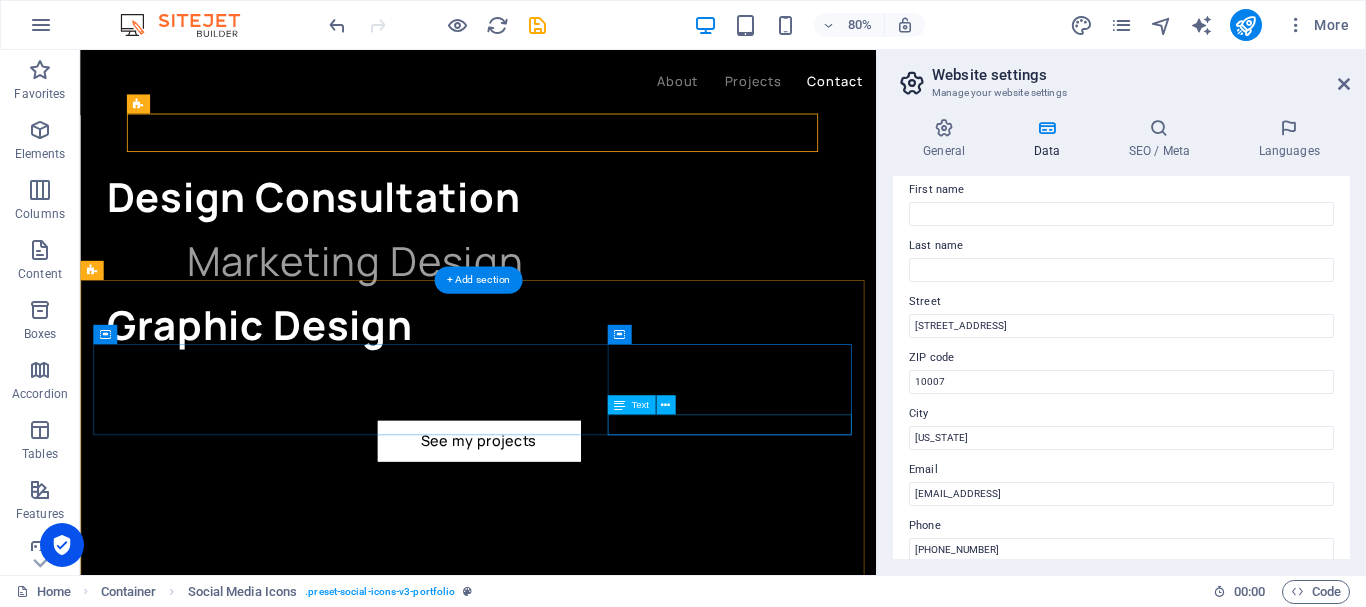 scroll, scrollTop: 5025, scrollLeft: 0, axis: vertical 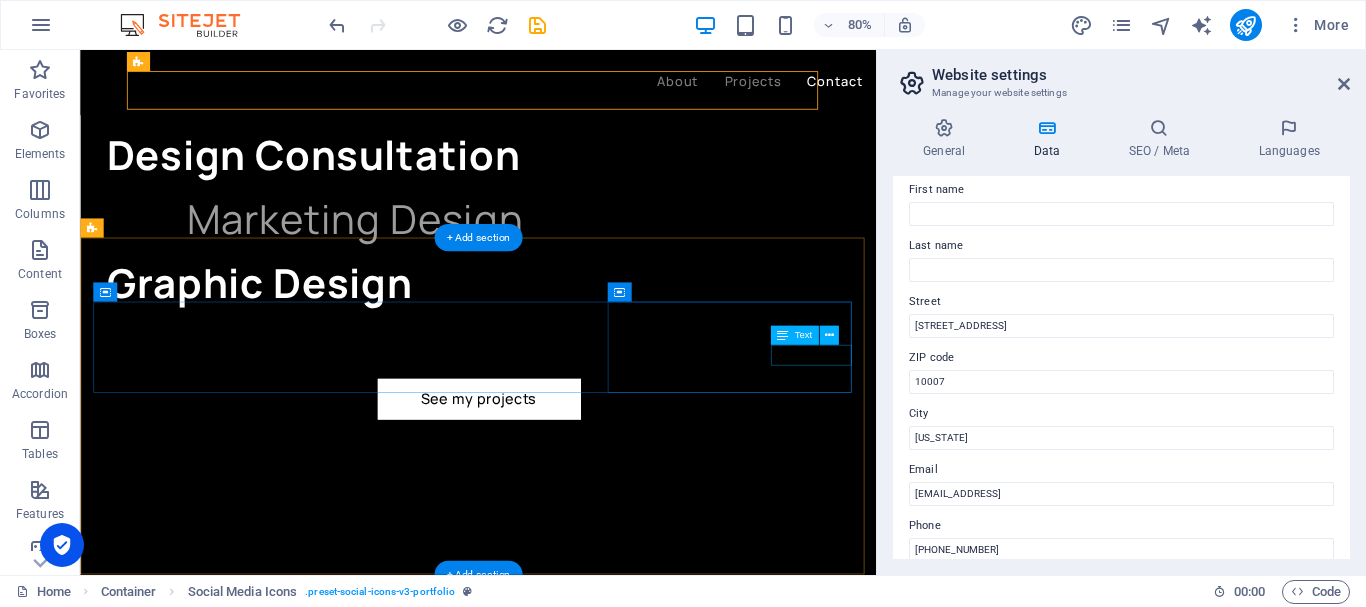 click on "212-978-0578" at bounding box center (167, 5765) 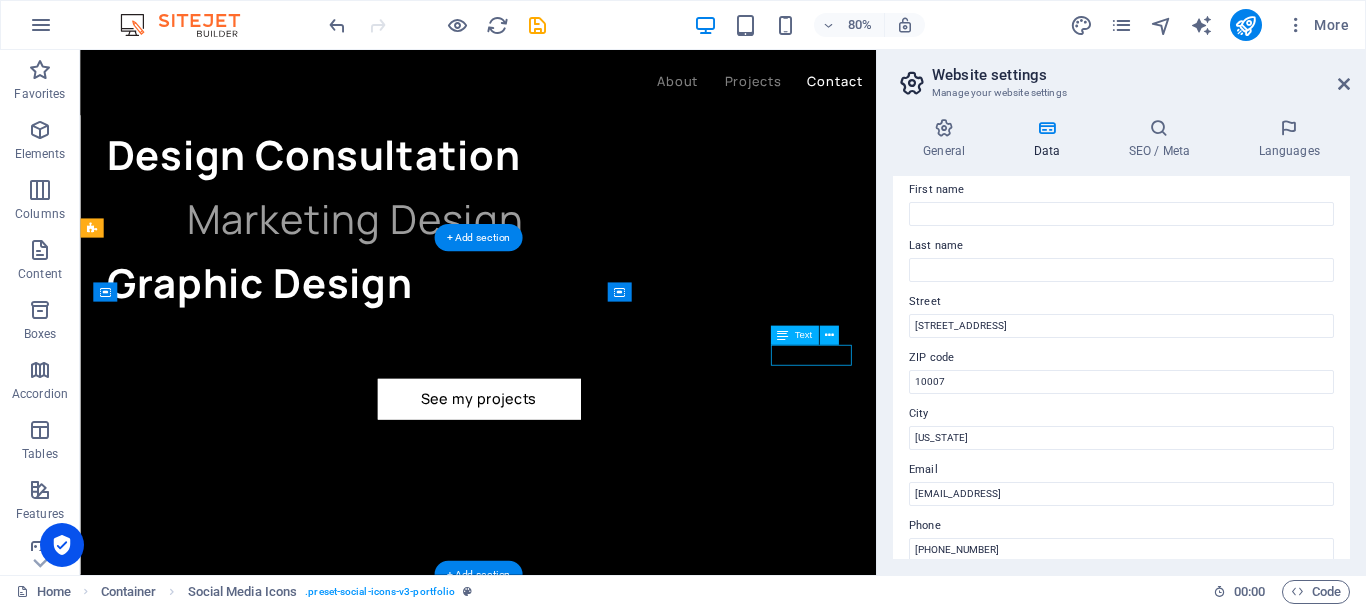 click on "212-978-0578" at bounding box center (167, 5765) 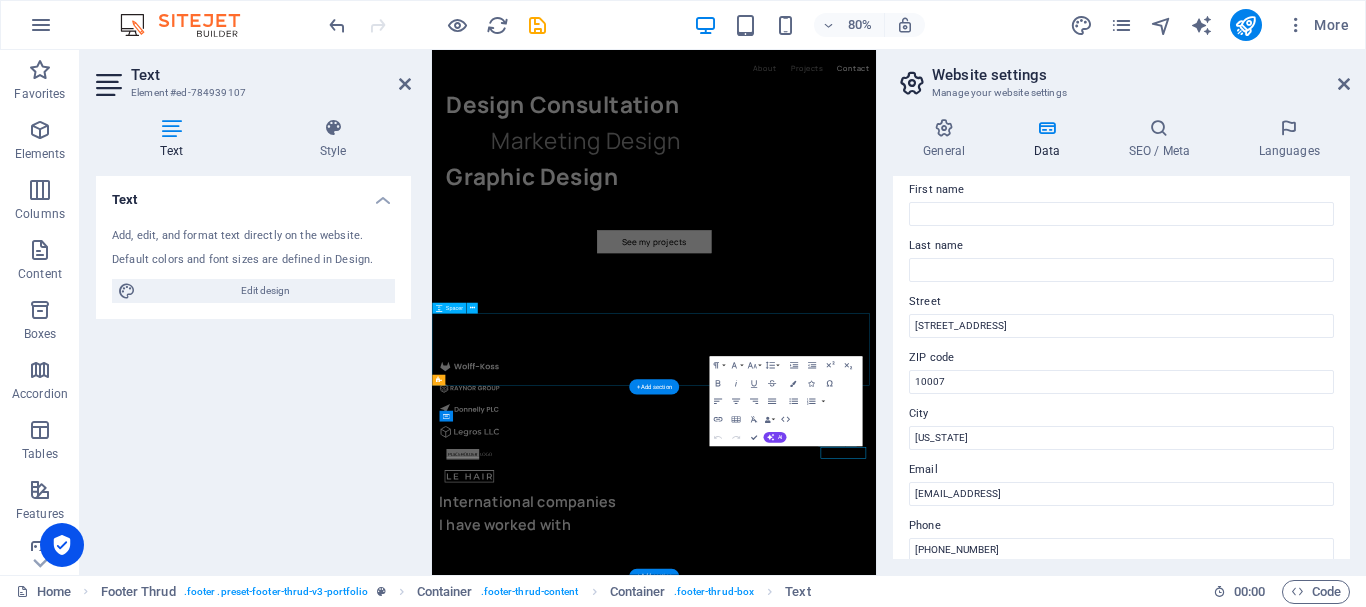 drag, startPoint x: 1328, startPoint y: 430, endPoint x: 1243, endPoint y: 725, distance: 307.00162 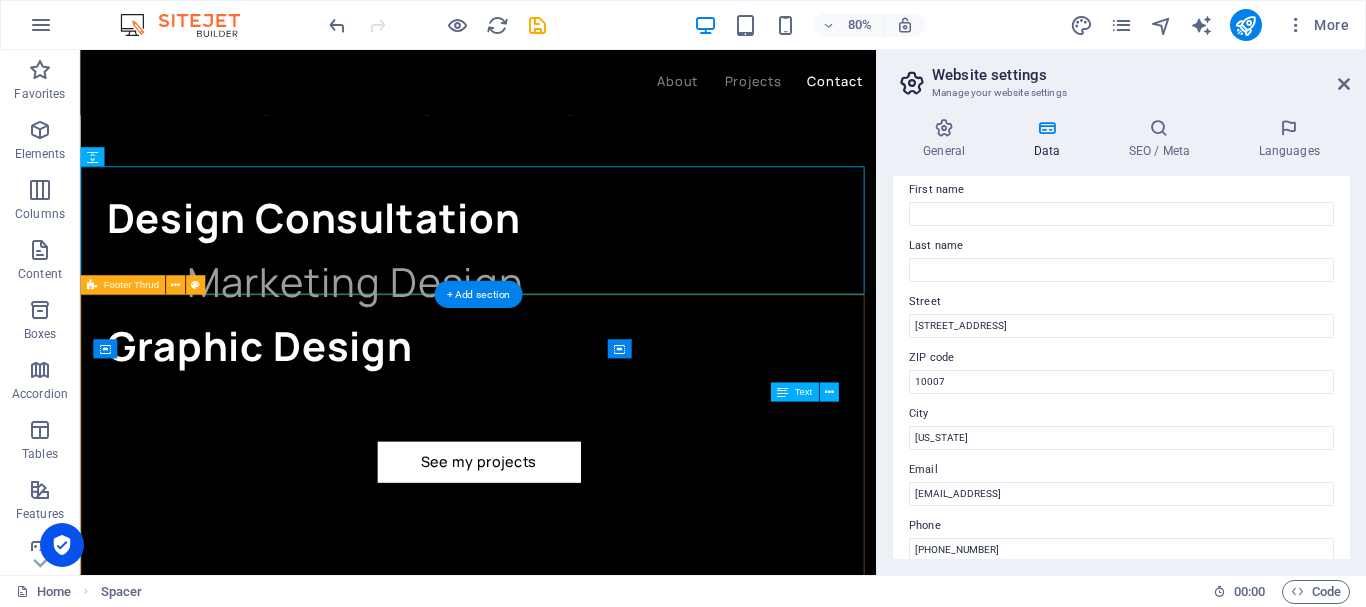 scroll, scrollTop: 4962, scrollLeft: 0, axis: vertical 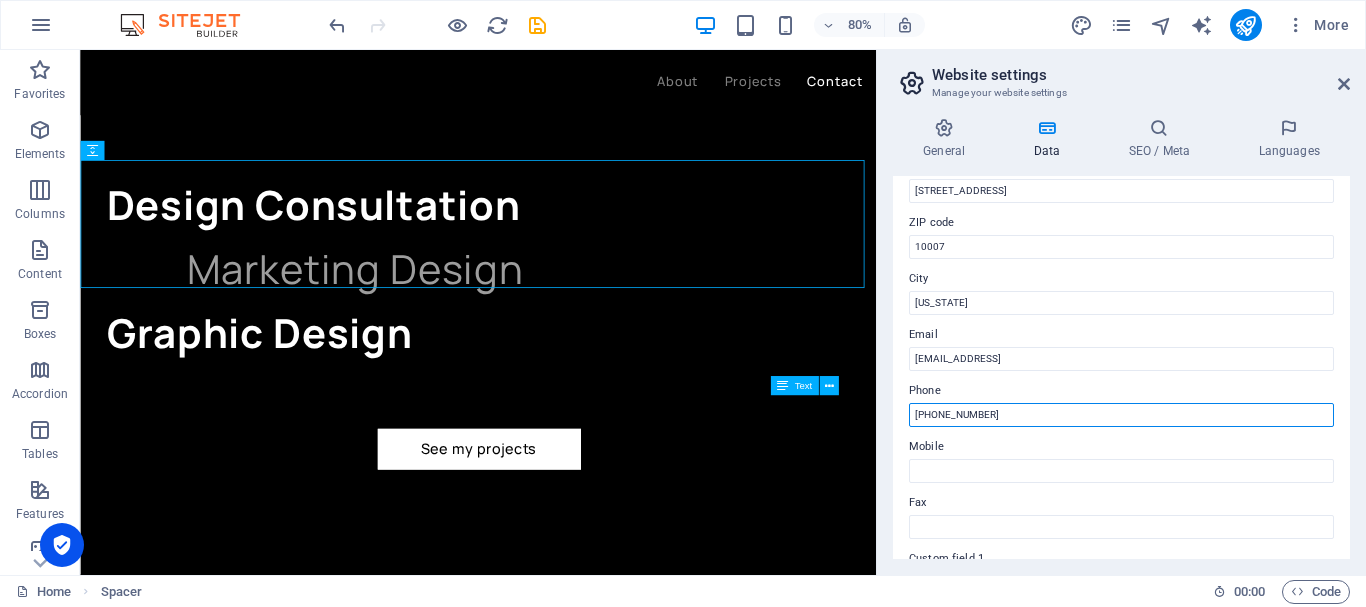 click on "212-978-0578" at bounding box center [1121, 415] 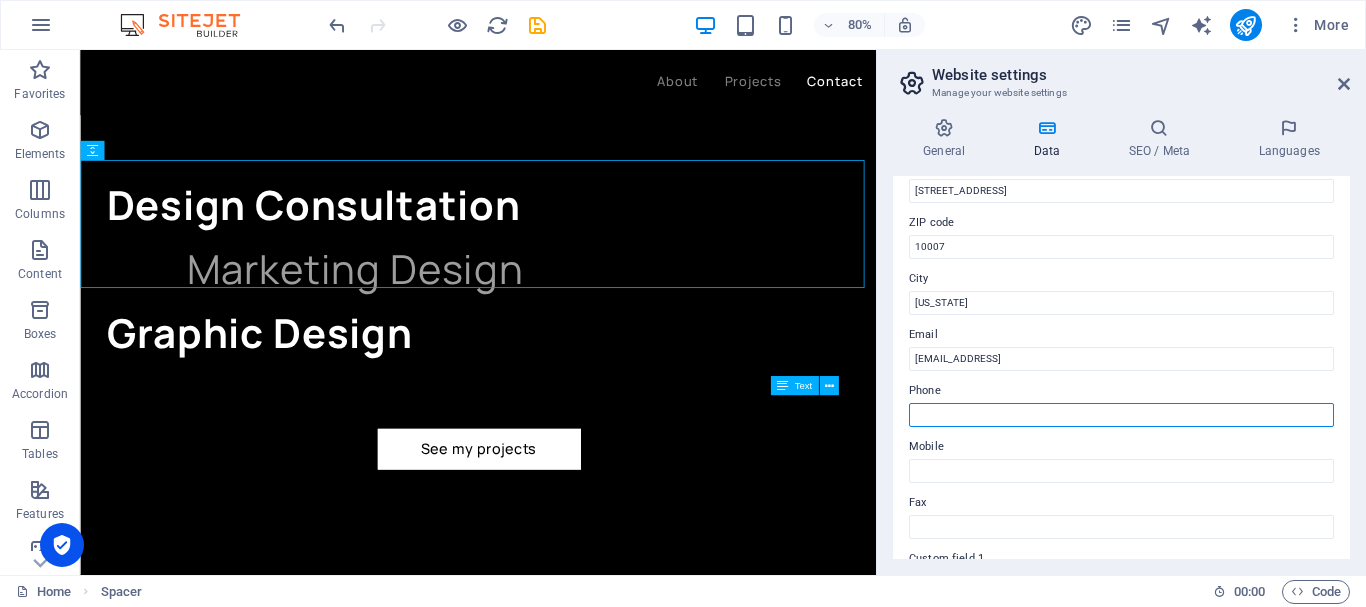 type on "8" 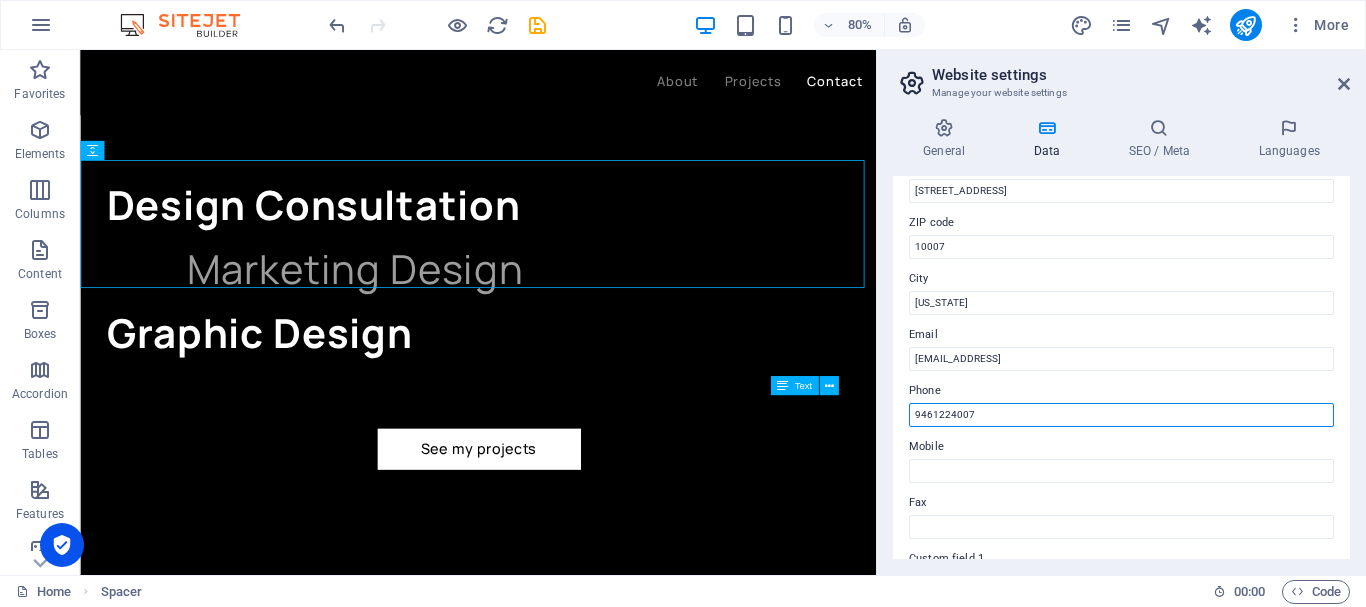 click on "9461224007" at bounding box center (1121, 415) 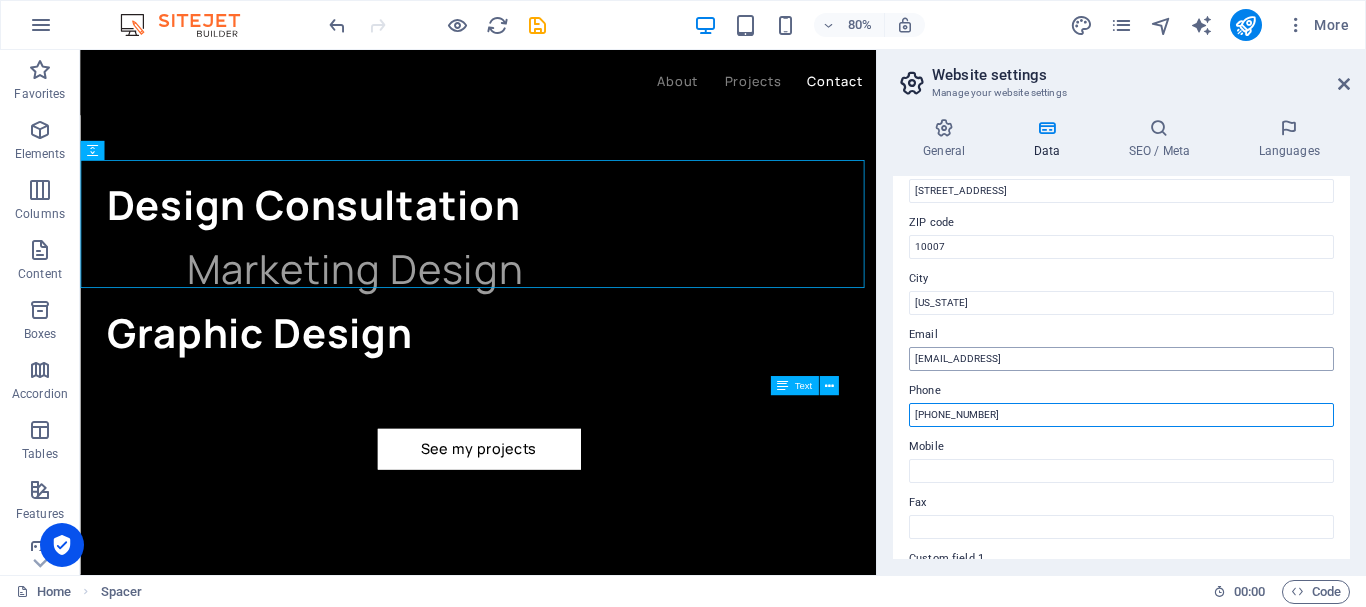 type on "+91 9461224007" 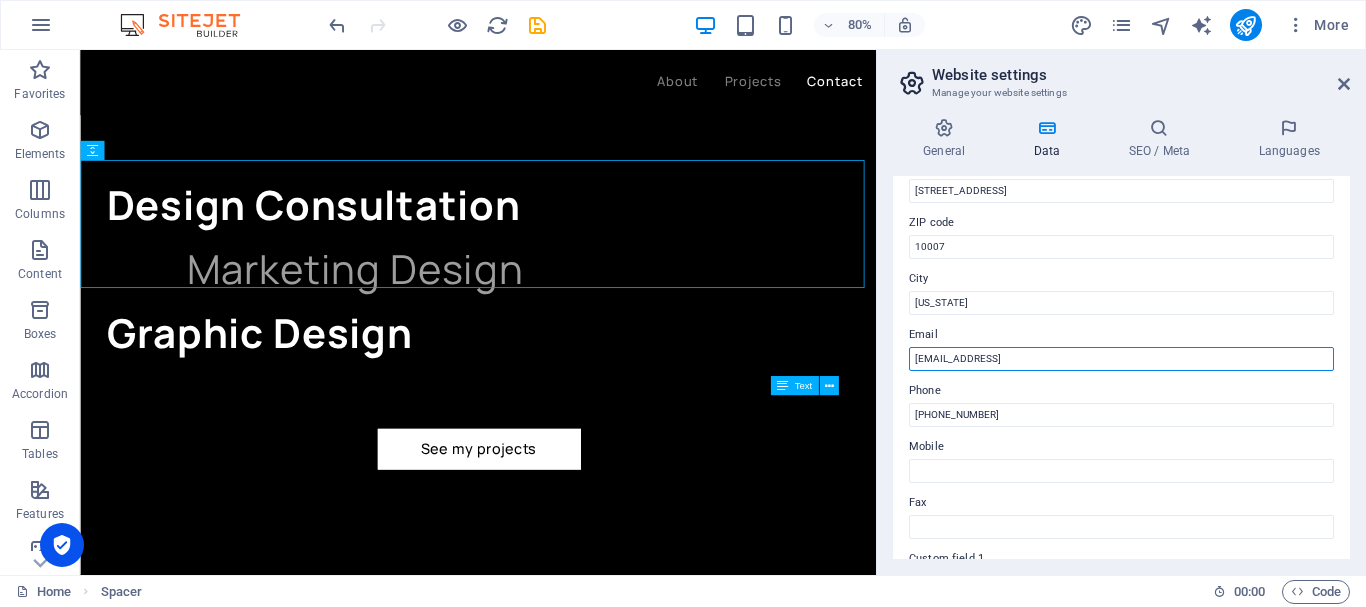 click on "043697c23c1c42c7466fa741c3a9d5@cpanel.local" at bounding box center (1121, 359) 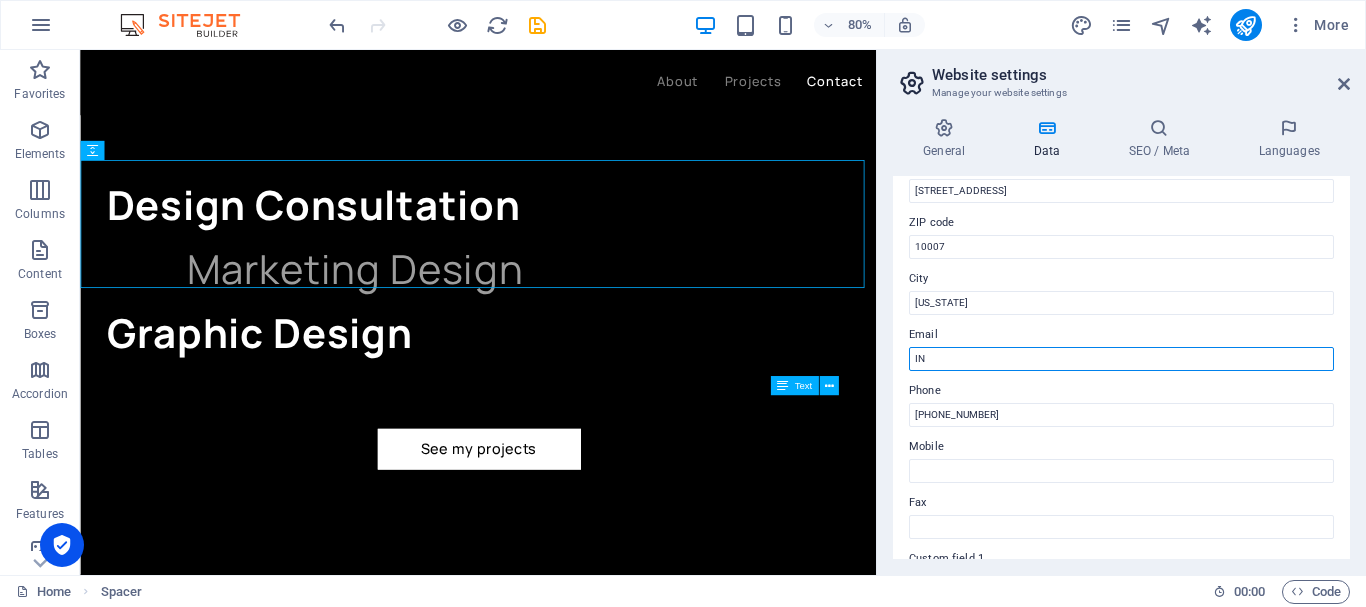 type on "I" 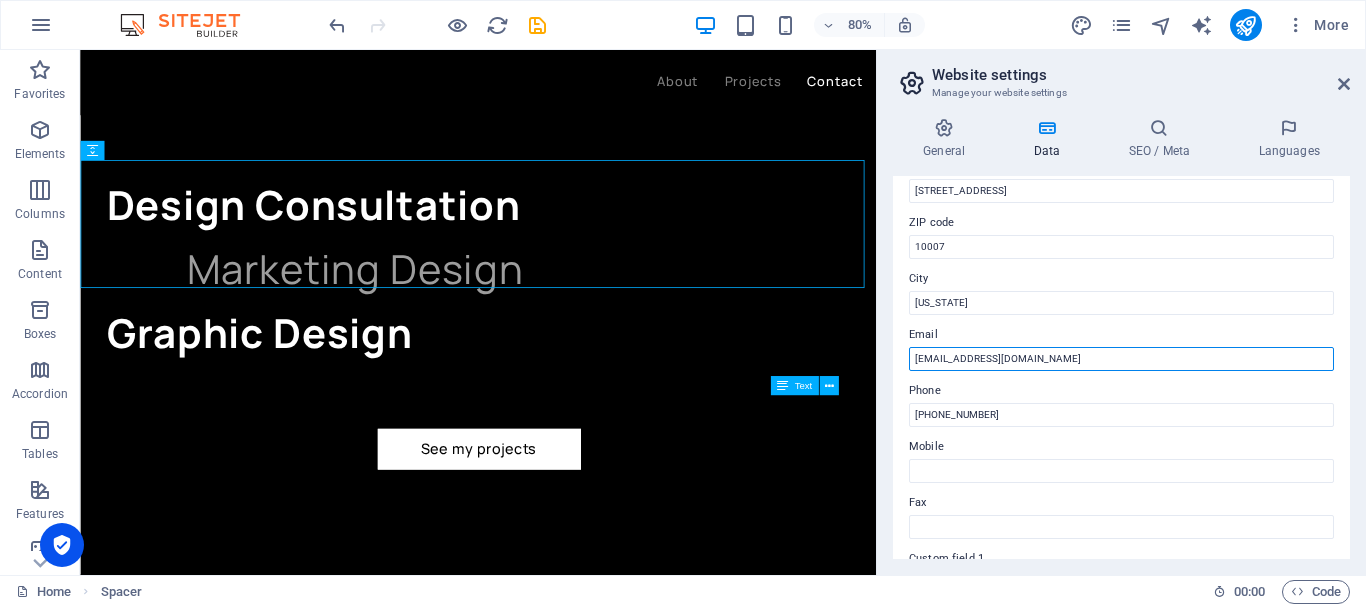 type on "info@uatbuild.com" 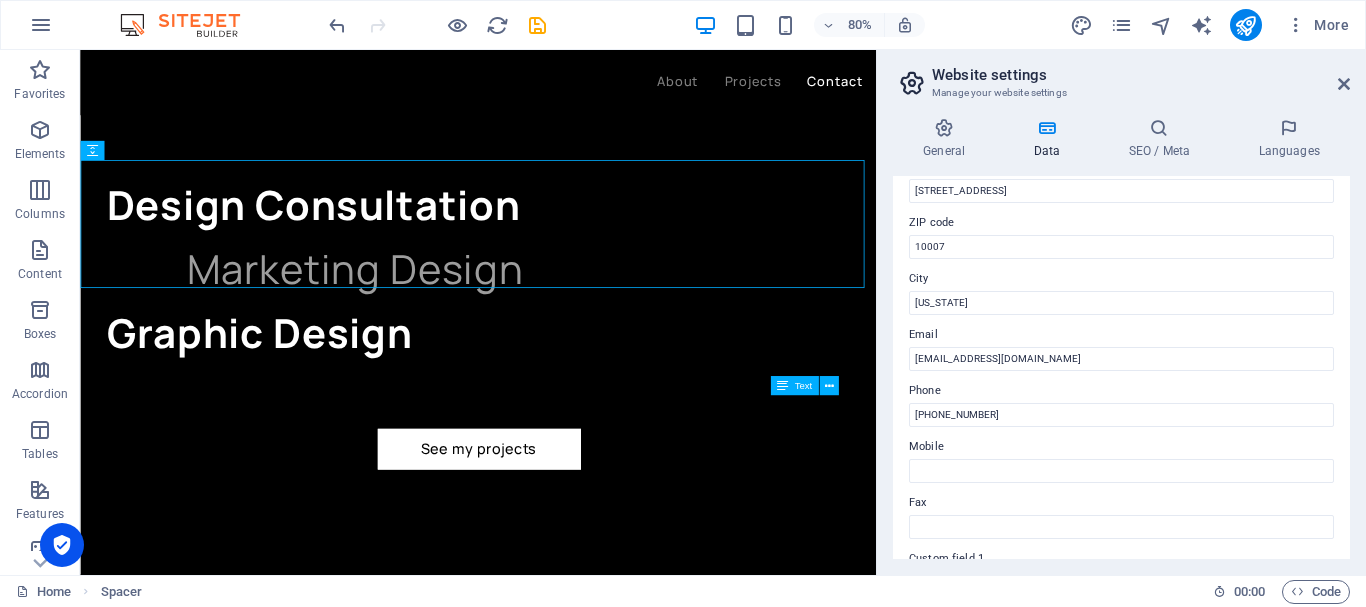 click on "Email" at bounding box center (1121, 335) 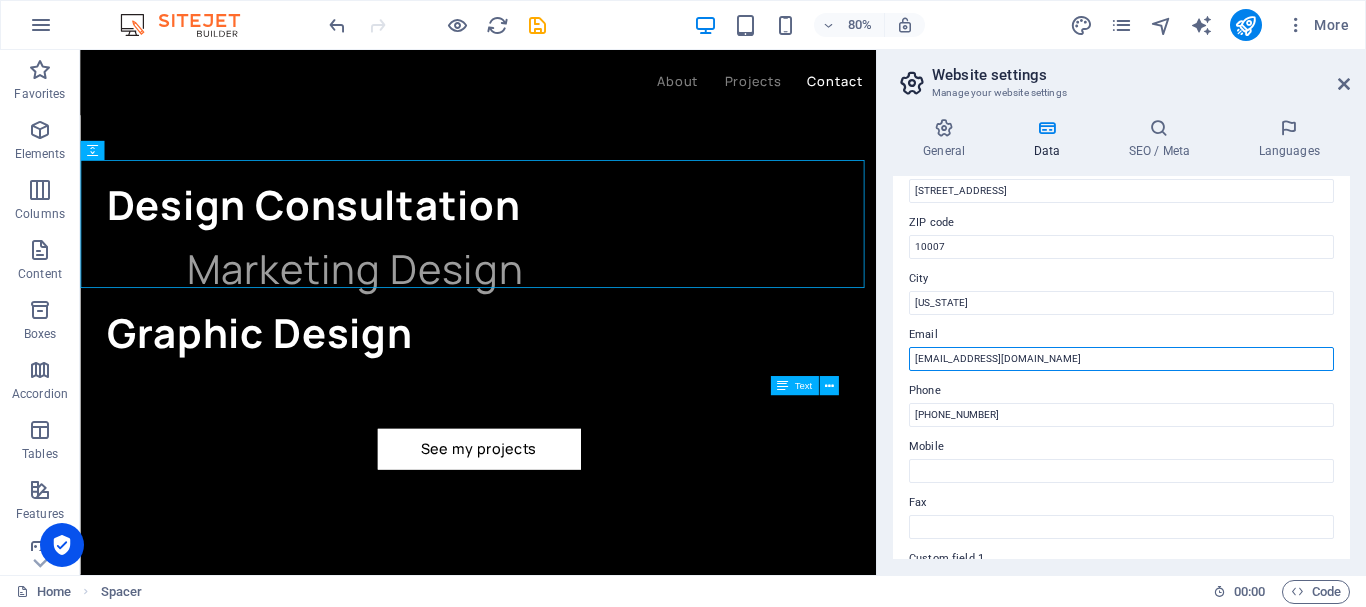click on "info@uatbuild.com" at bounding box center [1121, 359] 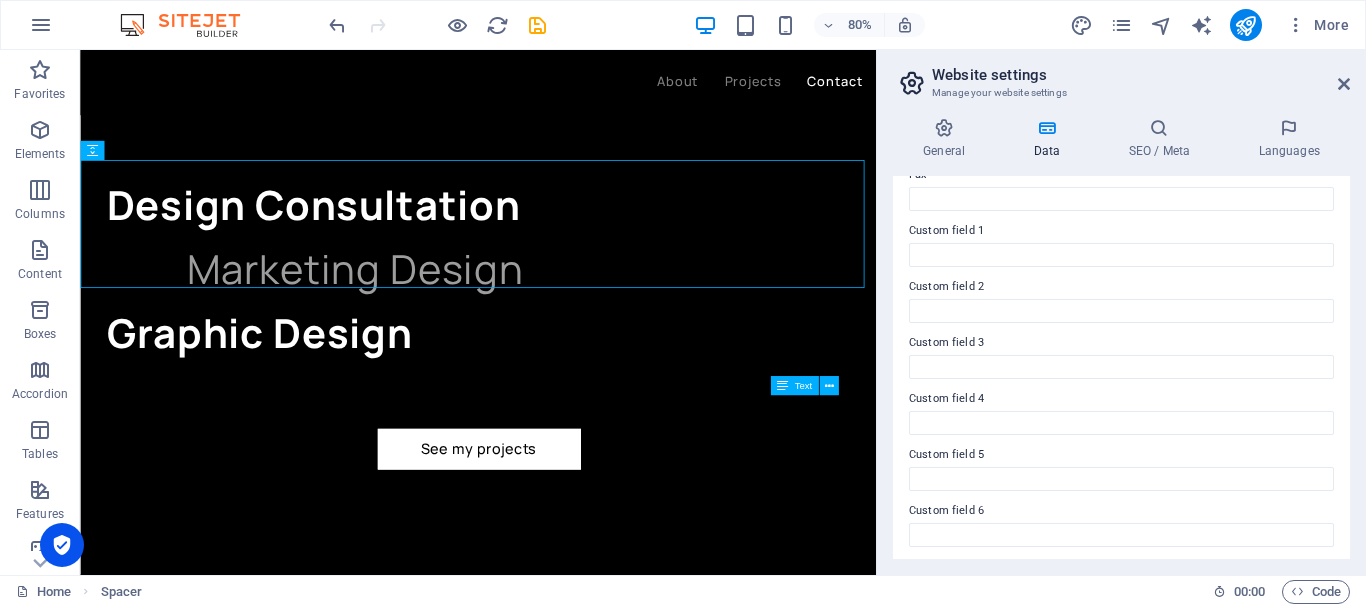 scroll, scrollTop: 575, scrollLeft: 0, axis: vertical 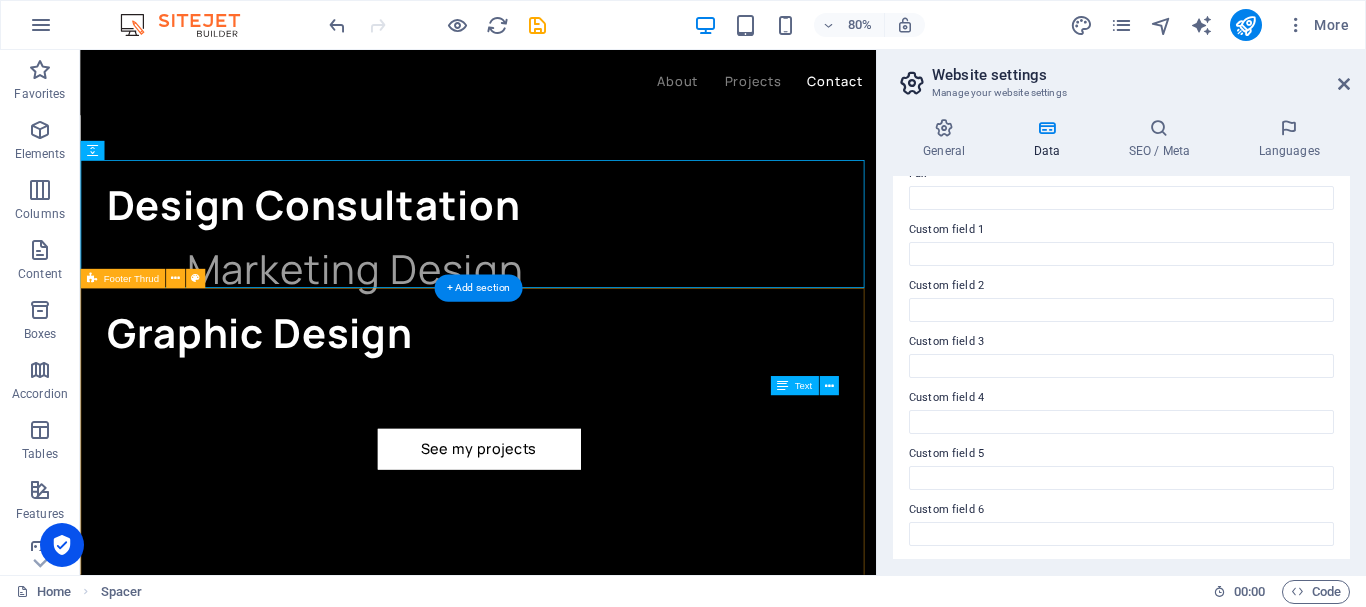 click on "Address 4451 Rosewood Lane New York 10007 Contact +91 9461224007 info@uatbuild.com
uatbuild.com   Legal Notice  |  Privacy Policy" at bounding box center (577, 5846) 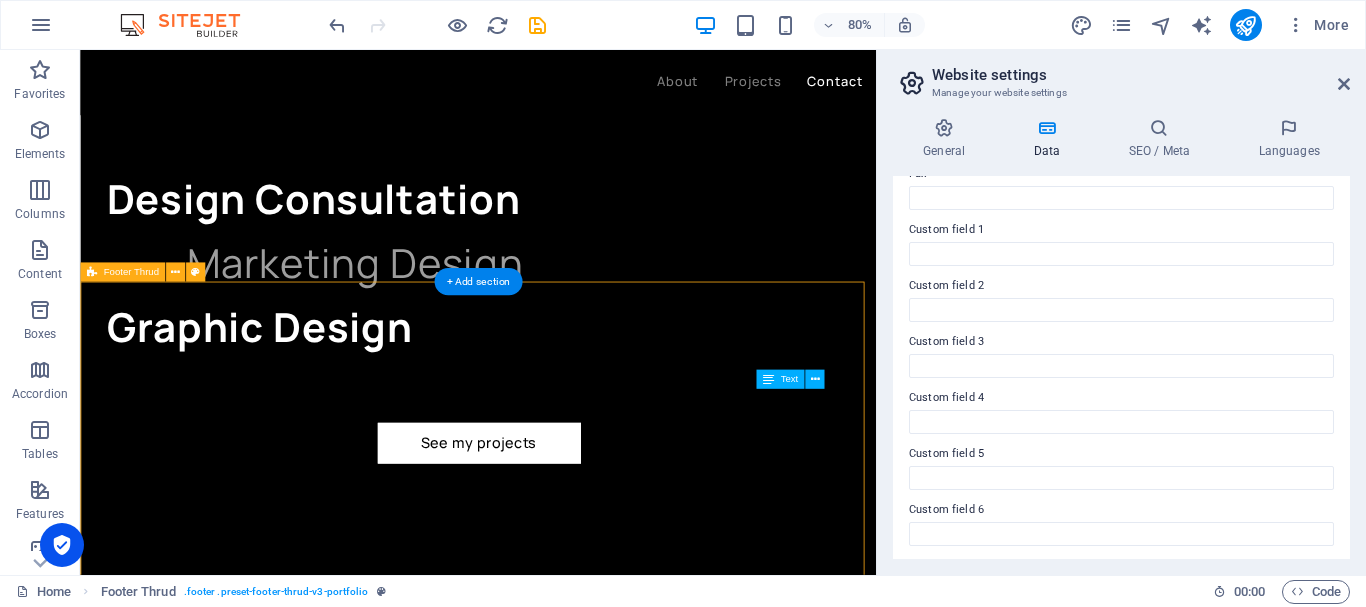 scroll, scrollTop: 5025, scrollLeft: 0, axis: vertical 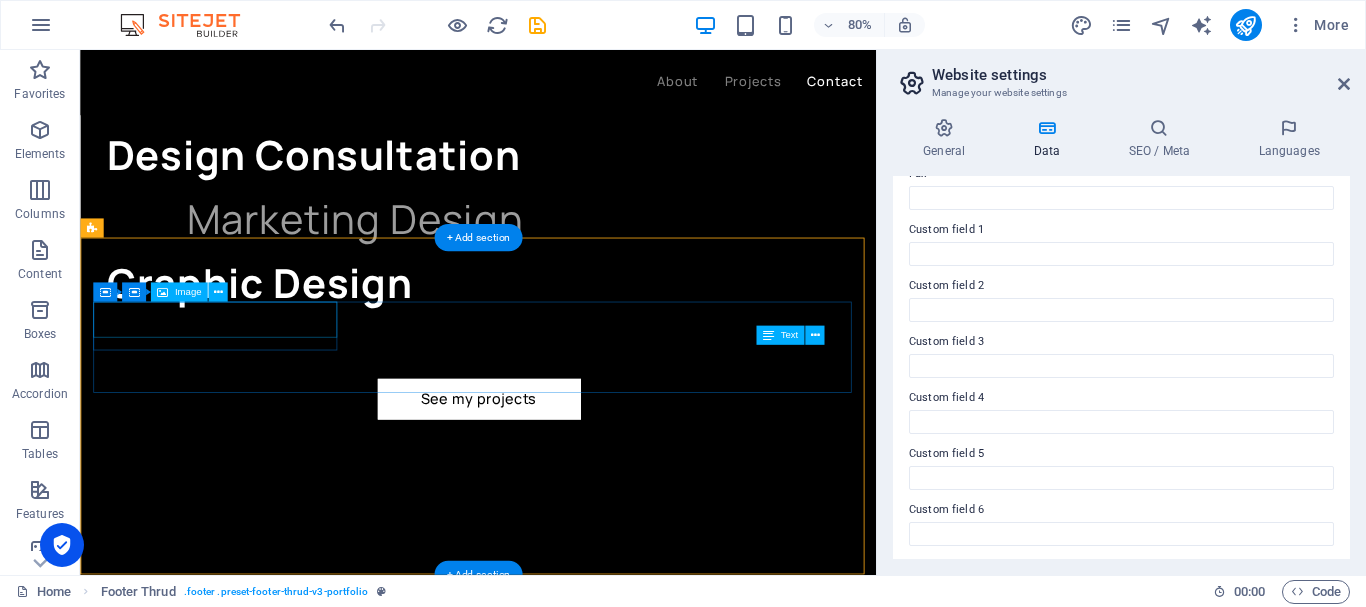 click at bounding box center [251, 5530] 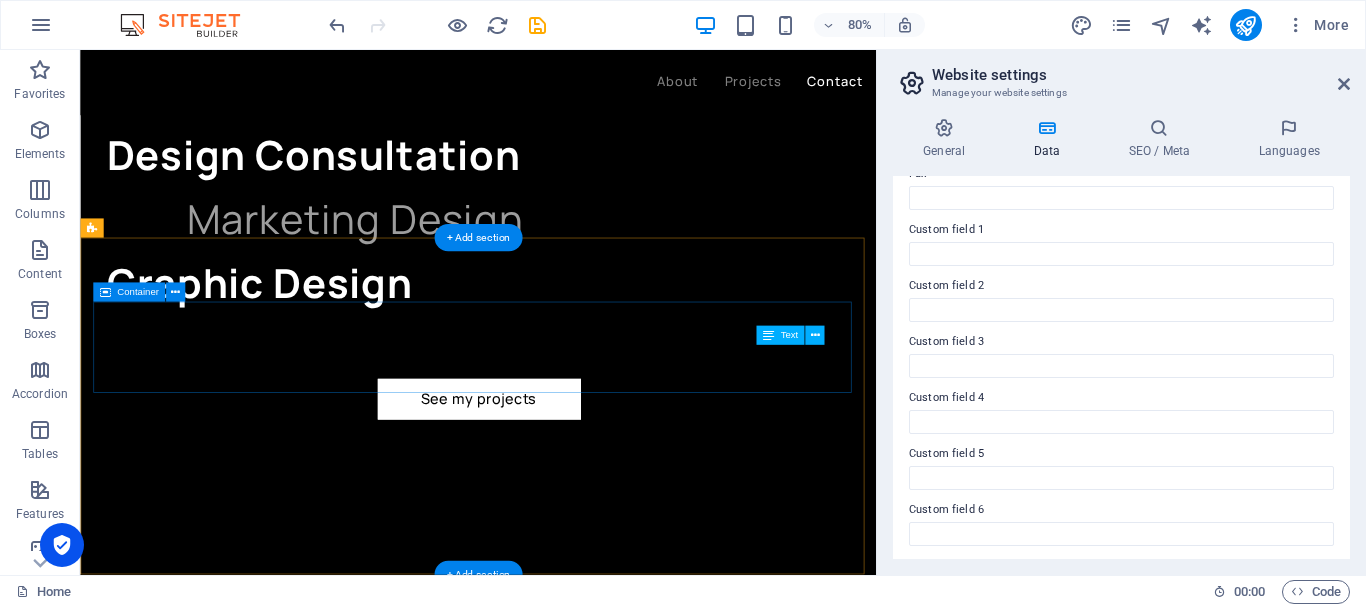 click on "Address 4451 Rosewood Lane New York 10007 Contact +91 9461224007 info@uatbuild.com" at bounding box center (577, 5637) 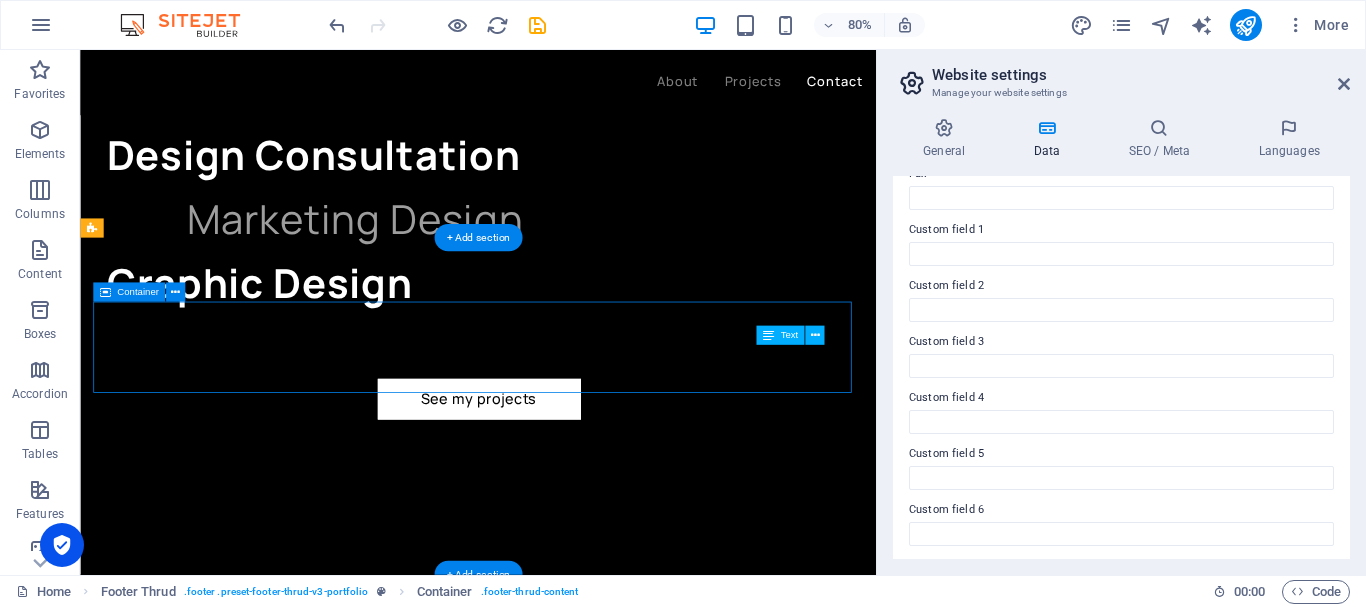click on "Address 4451 Rosewood Lane New York 10007 Contact +91 9461224007 info@uatbuild.com" at bounding box center [577, 5637] 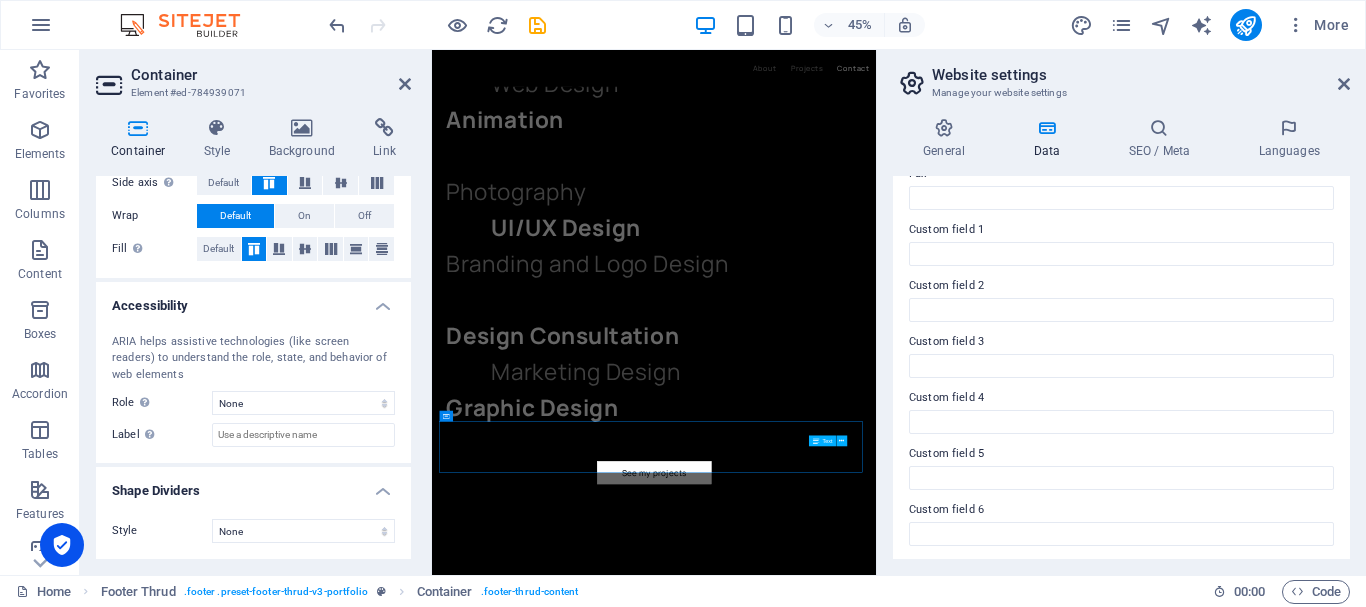 scroll, scrollTop: 0, scrollLeft: 0, axis: both 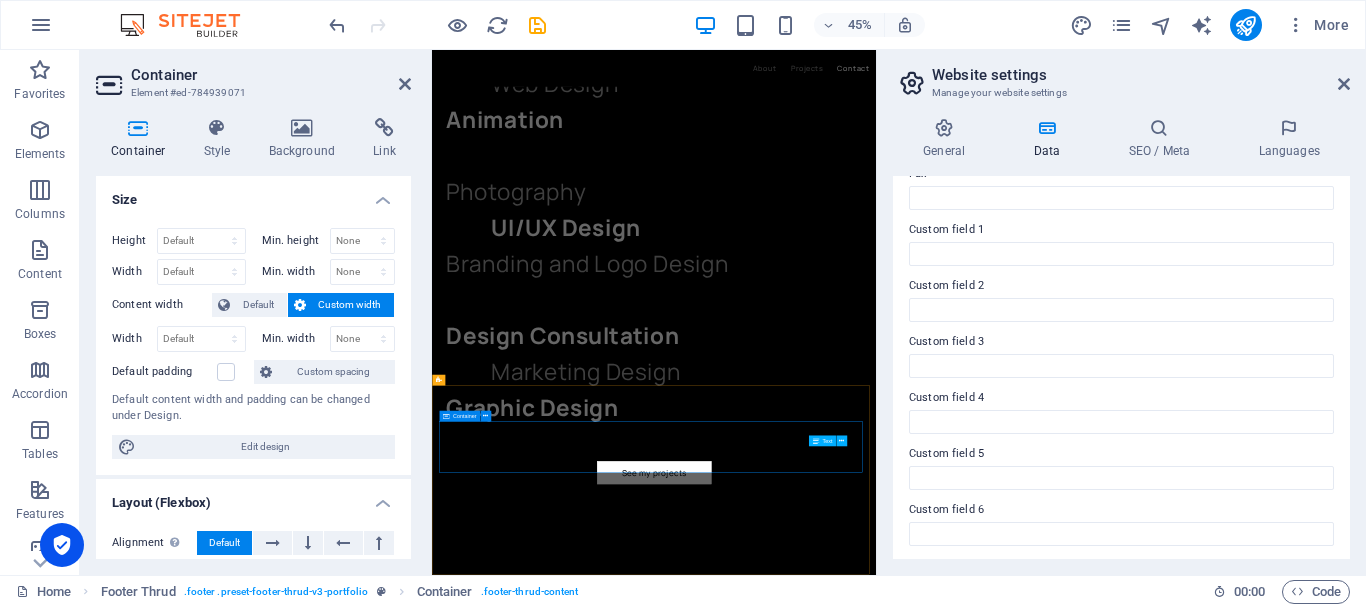 click on "Address 4451 Rosewood Lane New York 10007 Contact +91 9461224007 info@uatbuild.com" at bounding box center (925, 6131) 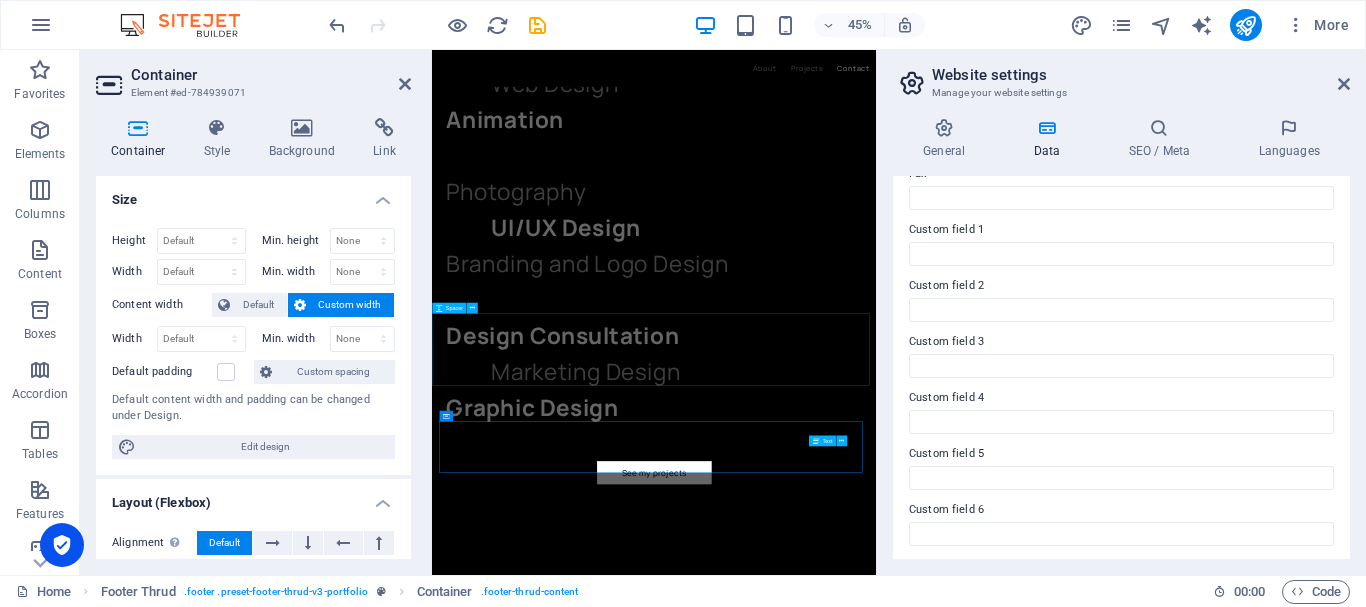click at bounding box center (925, 5842) 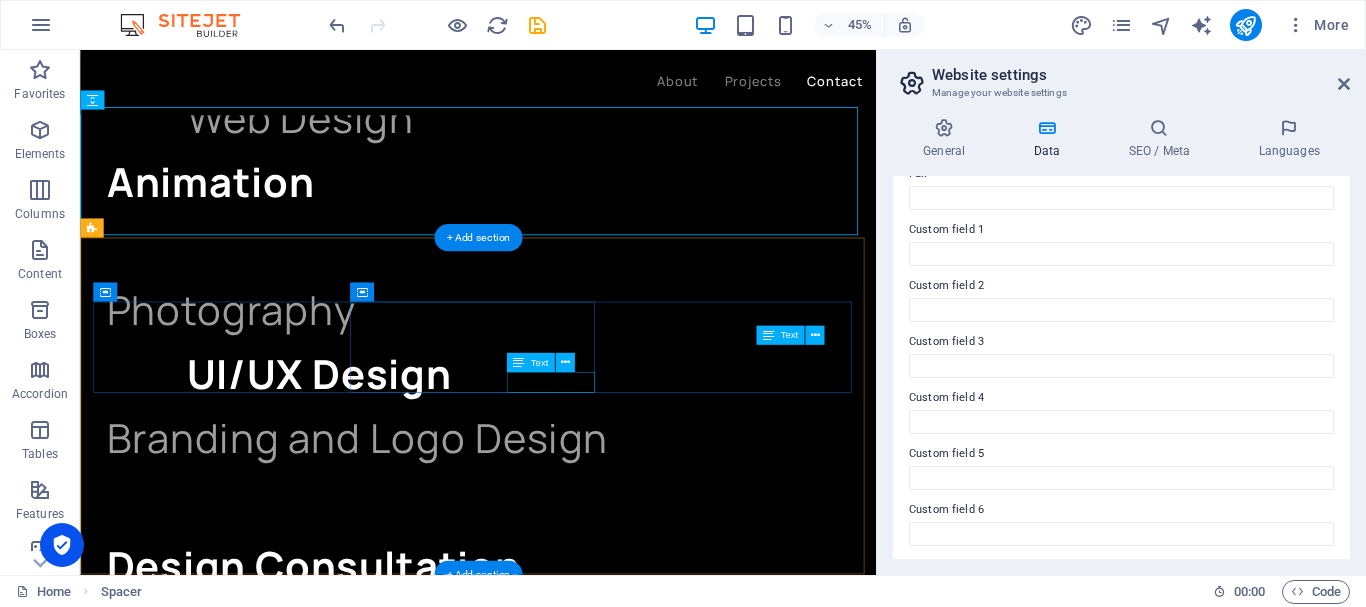 scroll, scrollTop: 5025, scrollLeft: 0, axis: vertical 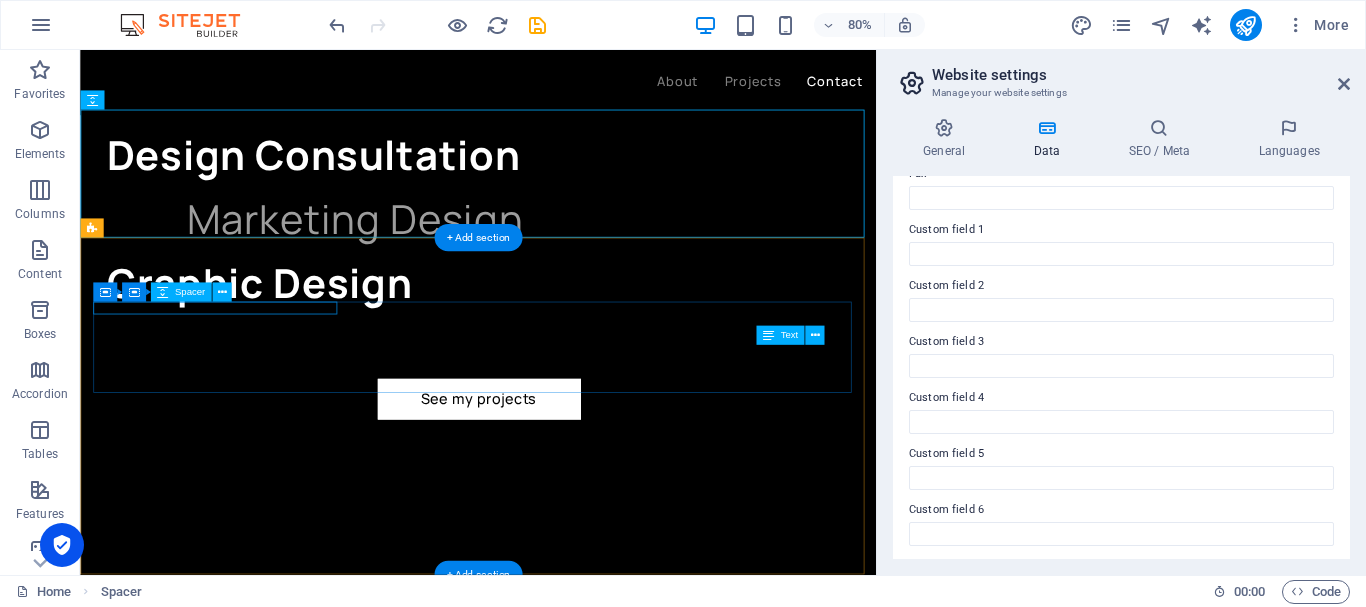 click at bounding box center (251, 5516) 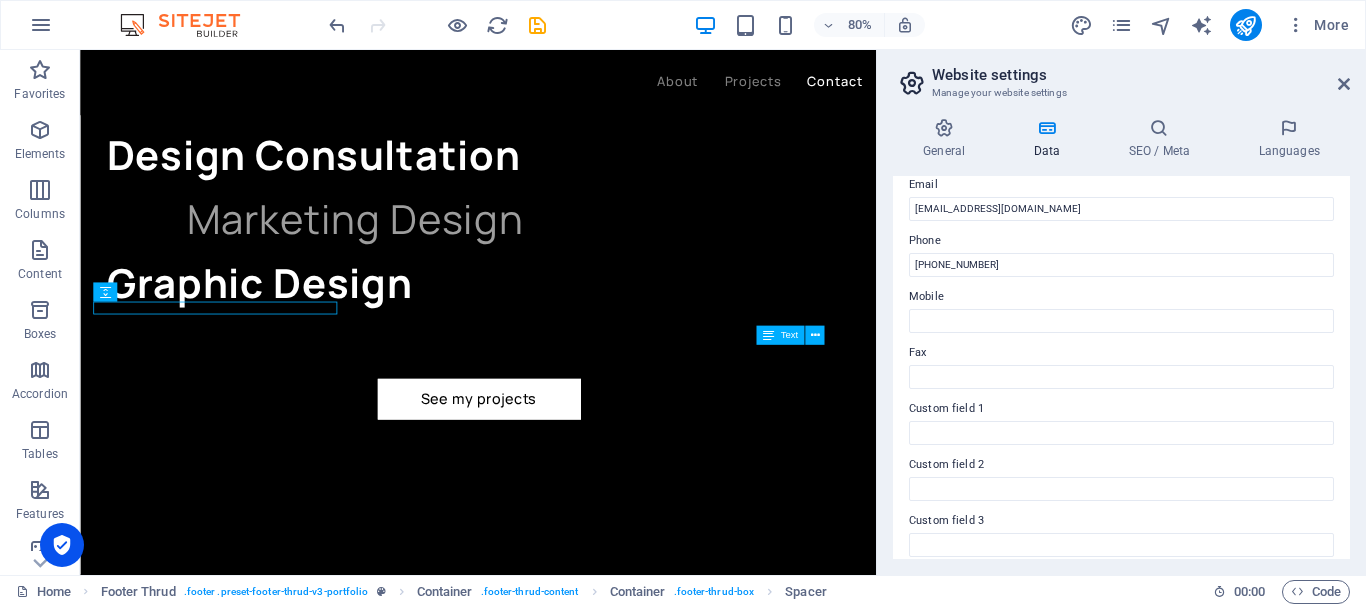 scroll, scrollTop: 578, scrollLeft: 0, axis: vertical 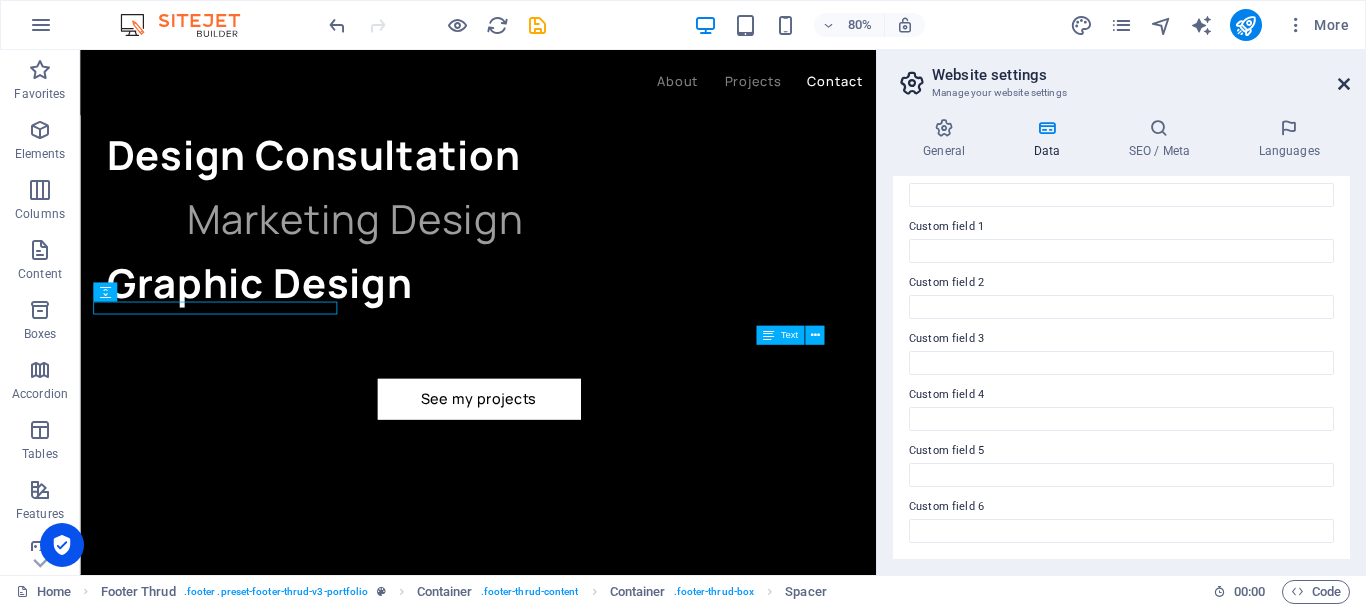 click at bounding box center [1344, 84] 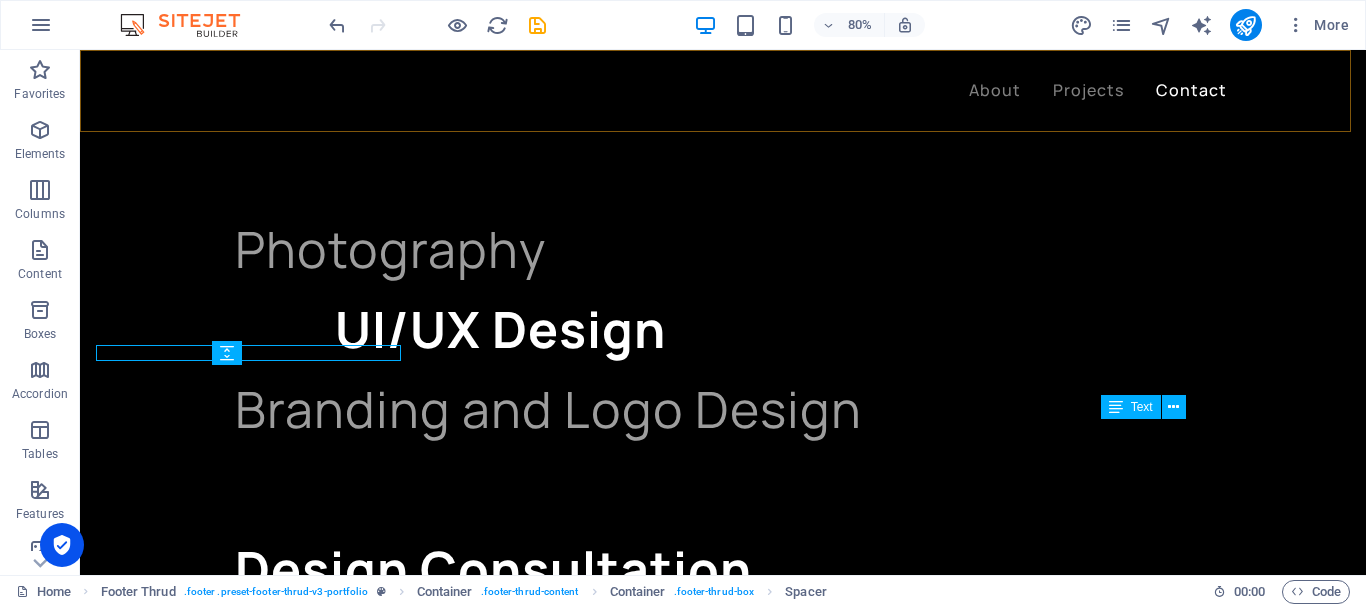 scroll, scrollTop: 5045, scrollLeft: 0, axis: vertical 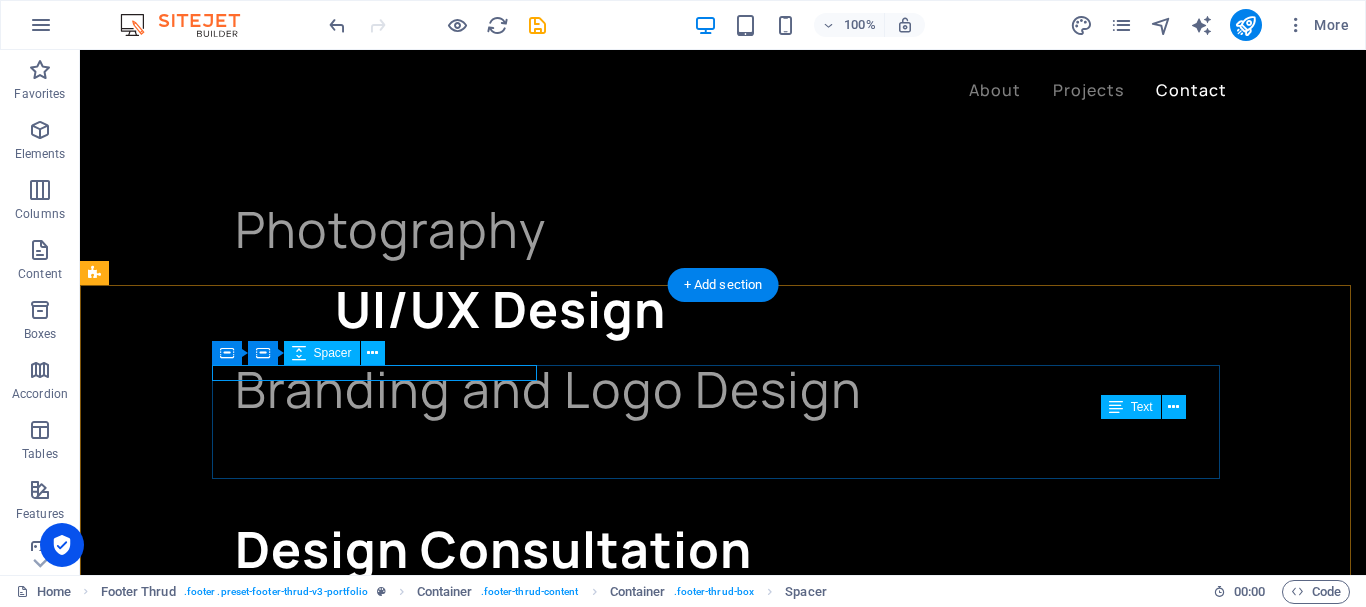 click at bounding box center [381, 5941] 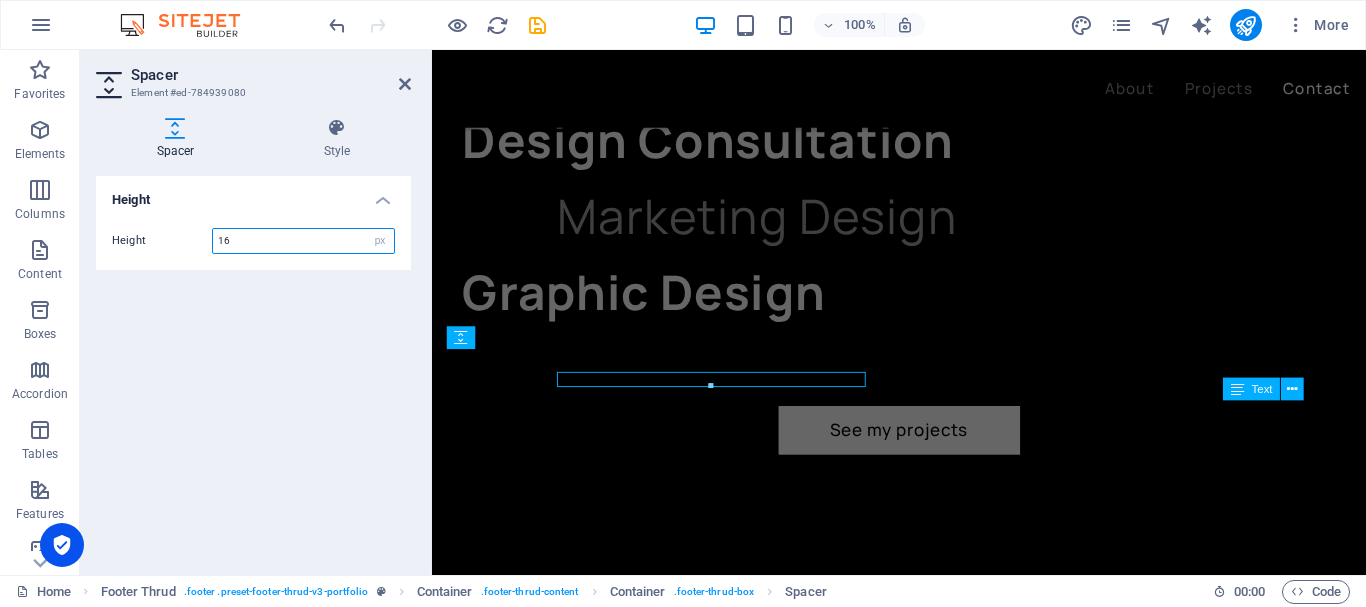 scroll, scrollTop: 5021, scrollLeft: 0, axis: vertical 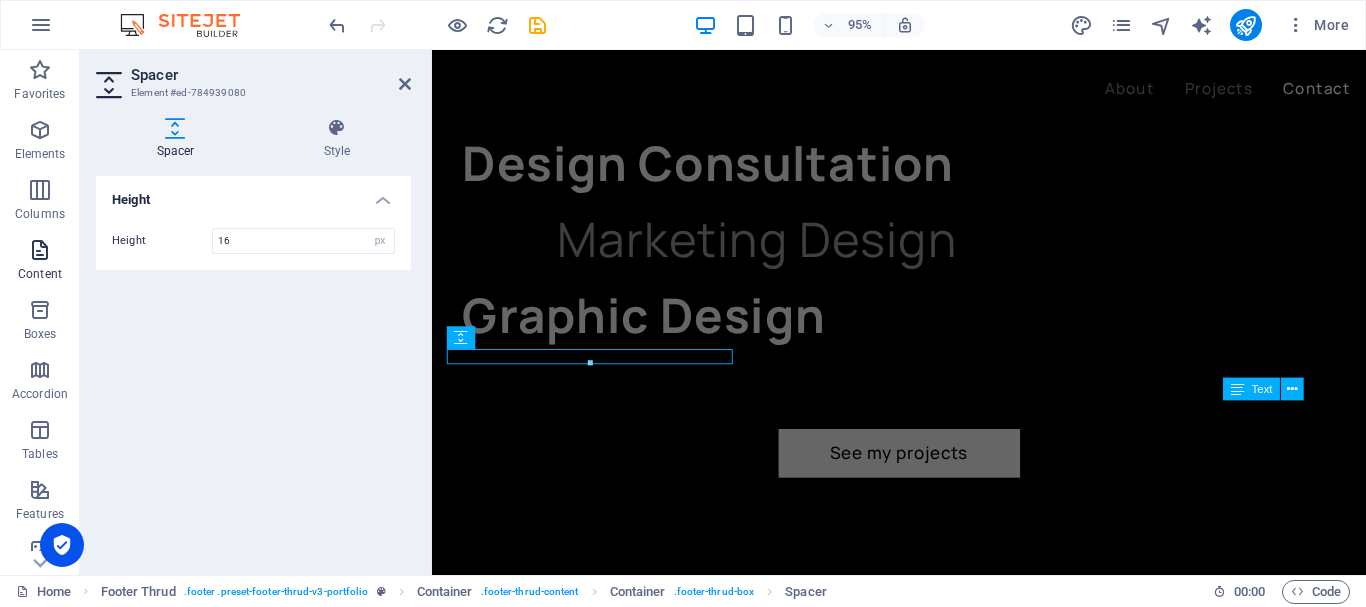 click on "Content" at bounding box center (40, 262) 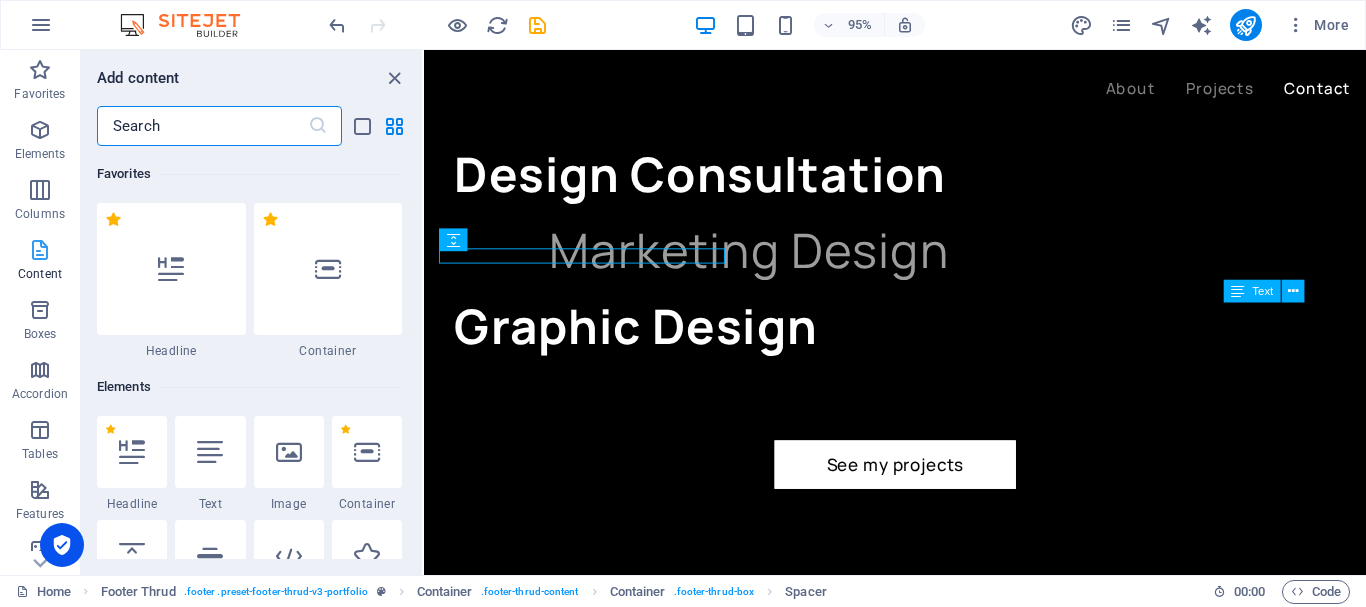 scroll, scrollTop: 5127, scrollLeft: 0, axis: vertical 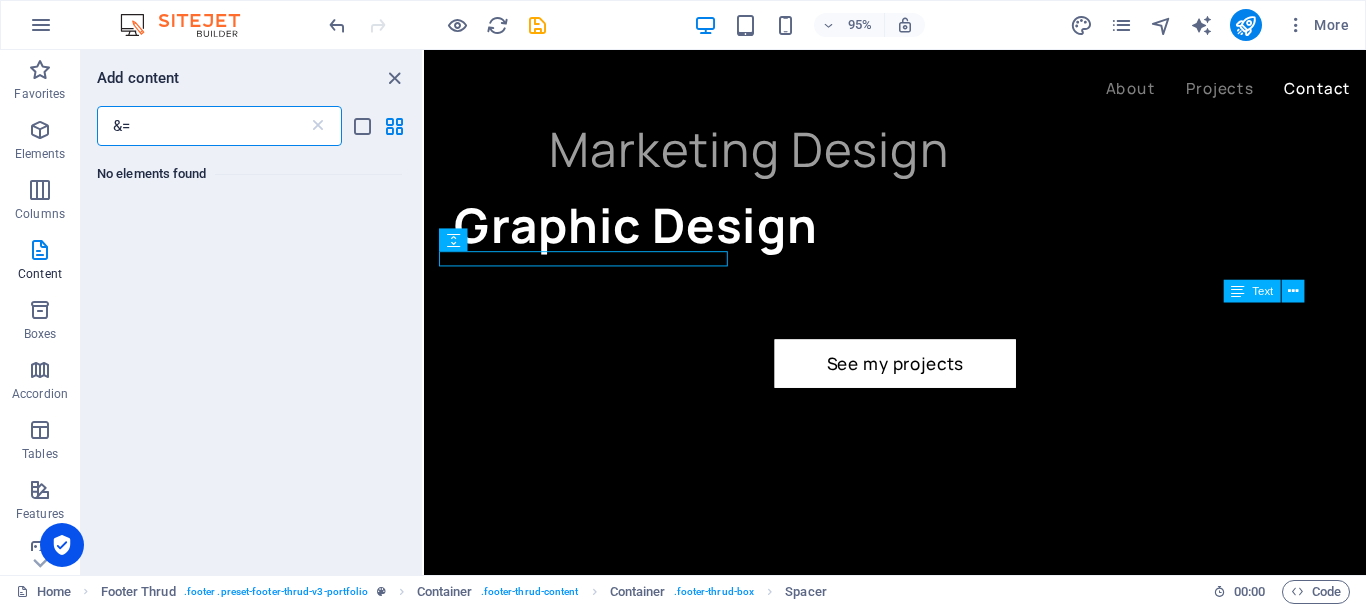 type on "&" 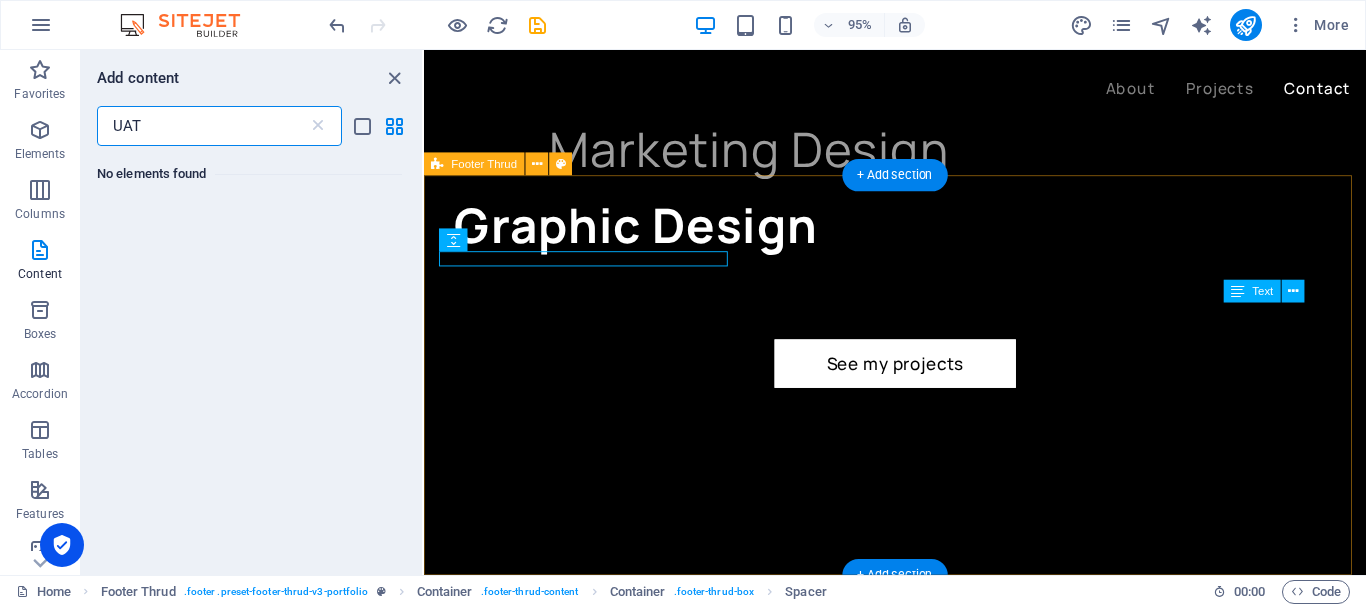 type on "UAT" 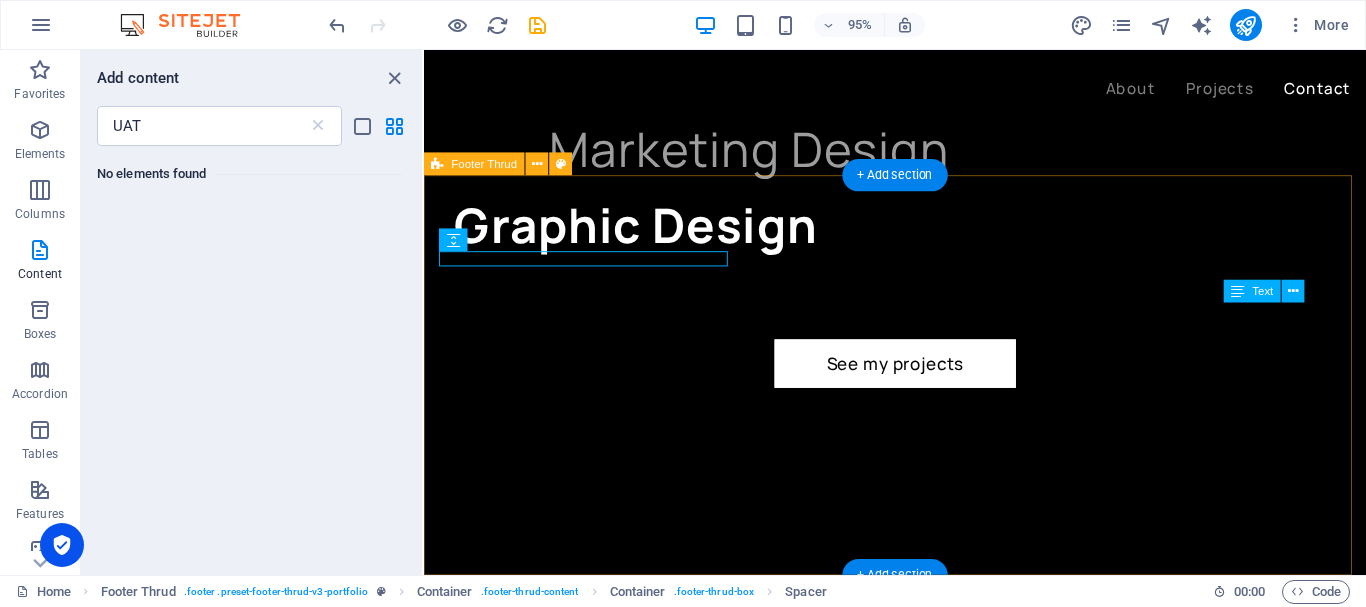 click on "Address 4451 Rosewood Lane New York 10007 Contact +91 9461224007 info@uatbuild.com
uatbuild.com   Legal Notice  |  Privacy Policy" at bounding box center (920, 5651) 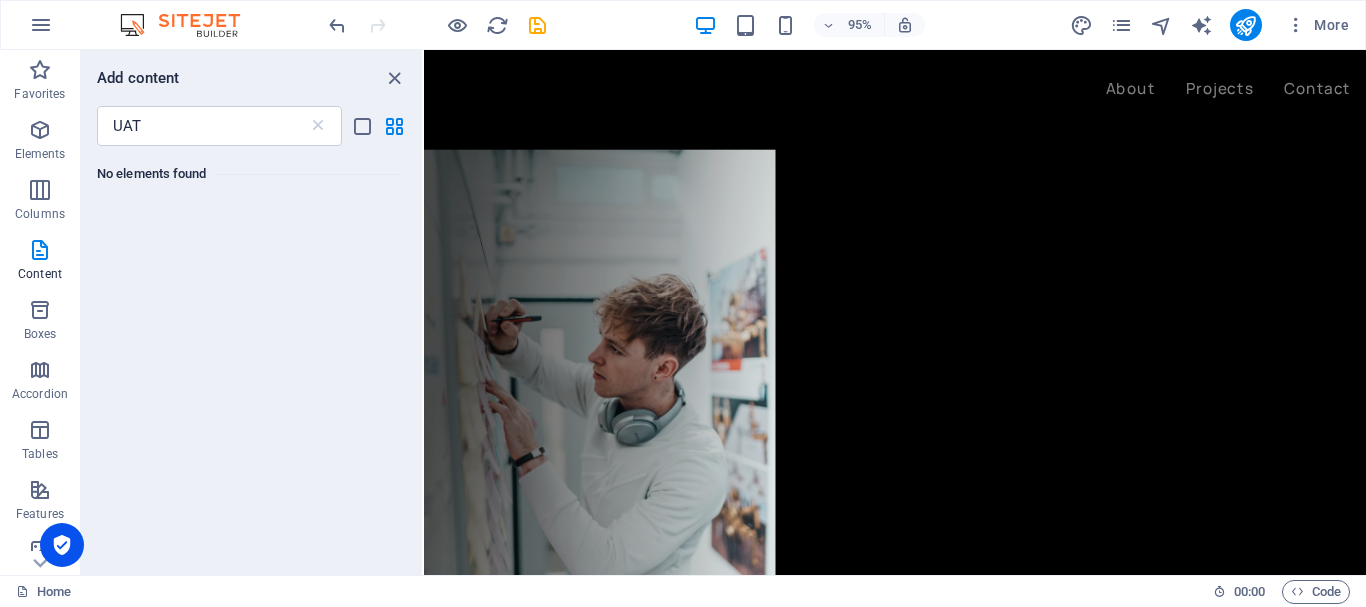 scroll, scrollTop: 0, scrollLeft: 0, axis: both 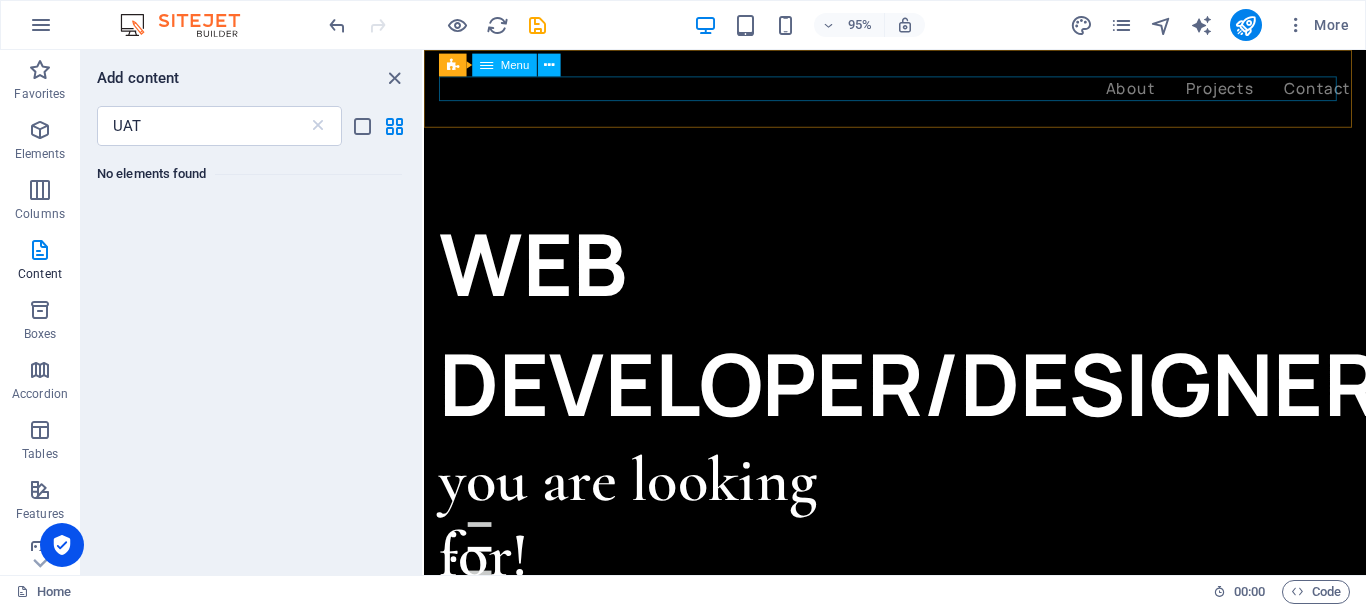 click on "About Projects Contact" at bounding box center [920, 91] 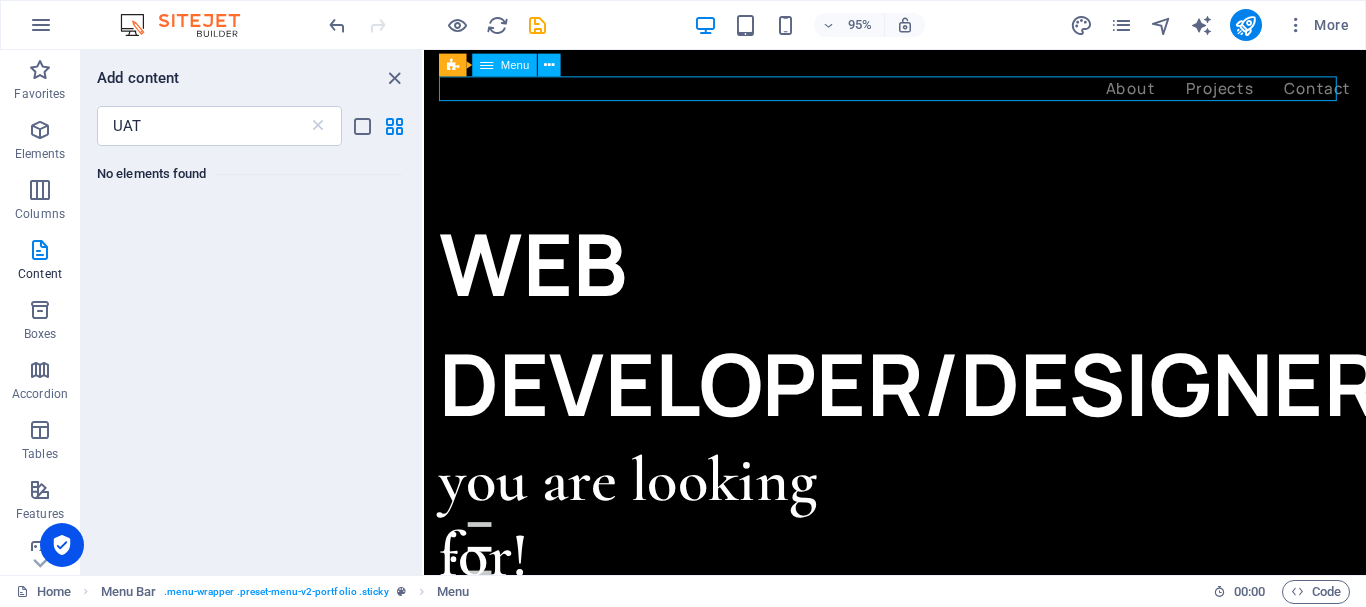 click on "About Projects Contact" at bounding box center [920, 91] 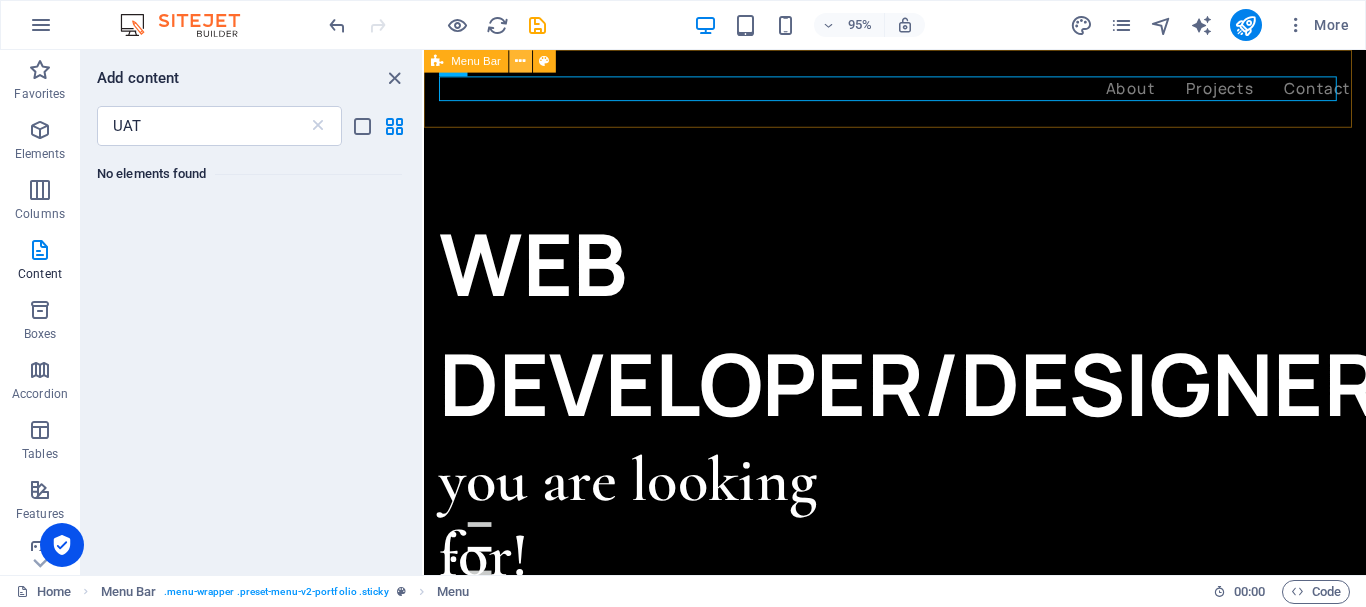 click at bounding box center (521, 61) 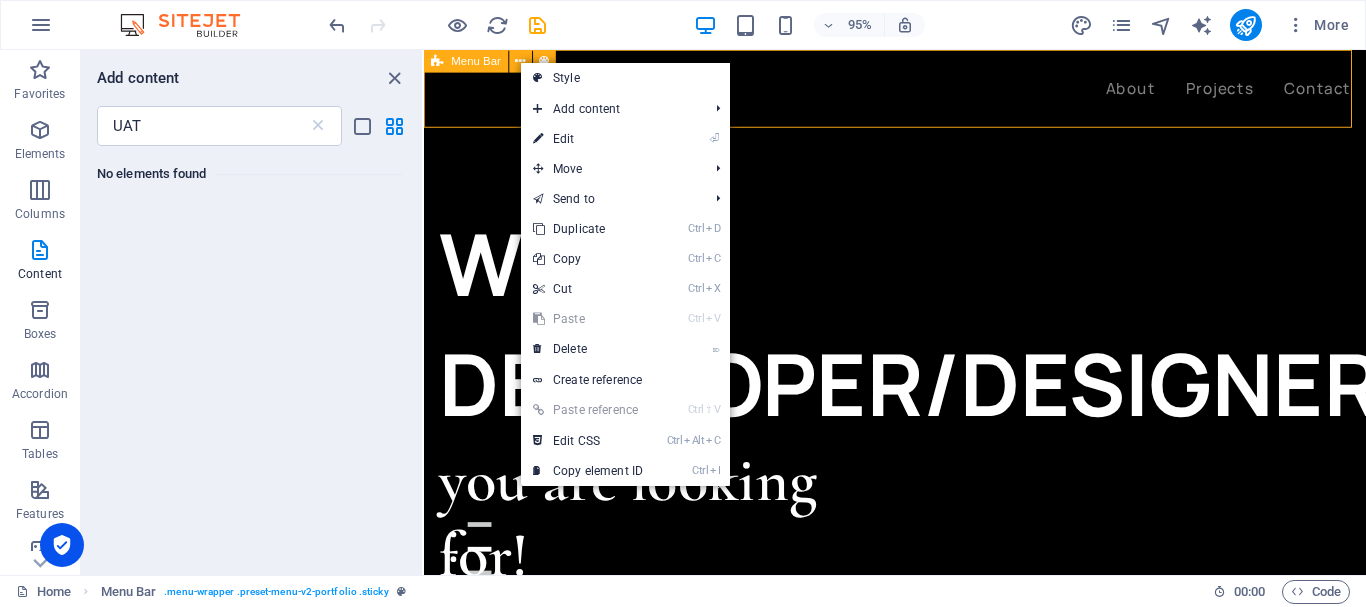 click on "About Projects Contact" at bounding box center (920, 91) 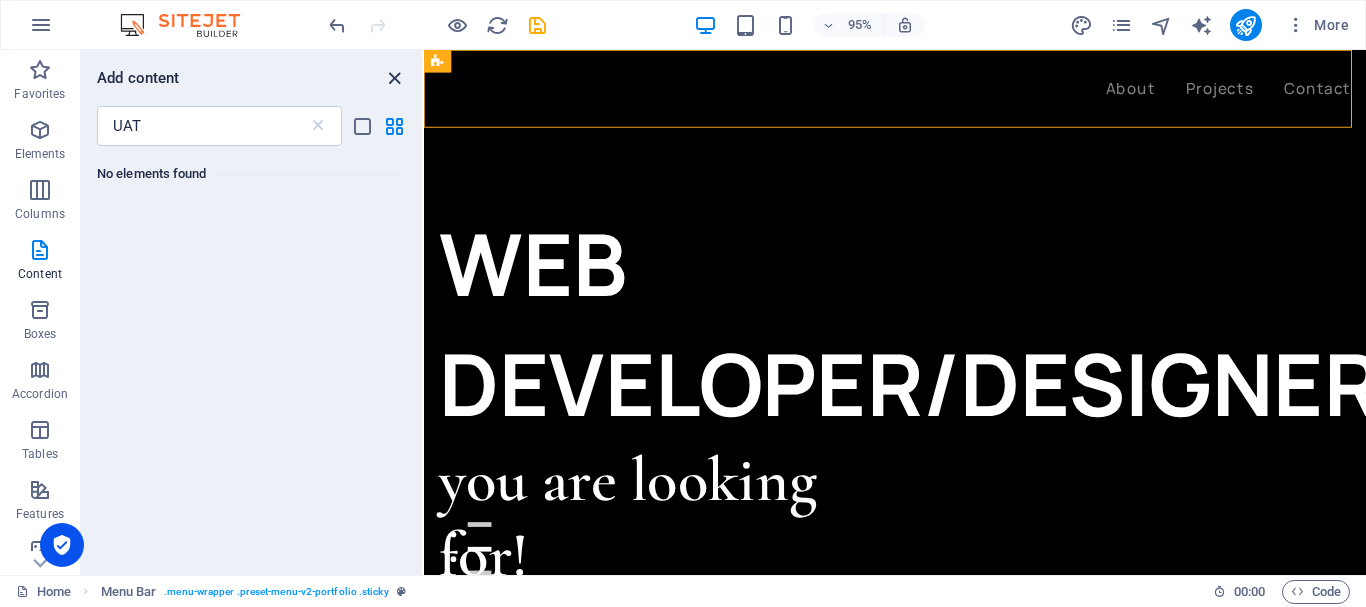 click at bounding box center [394, 78] 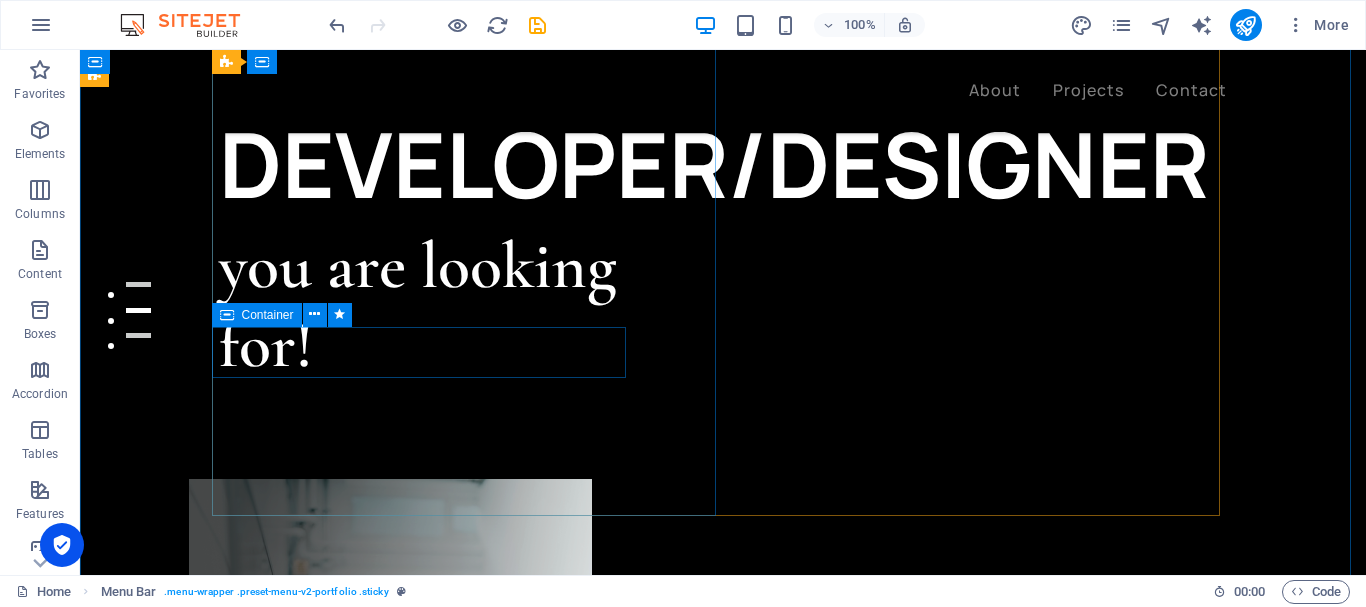 scroll, scrollTop: 0, scrollLeft: 0, axis: both 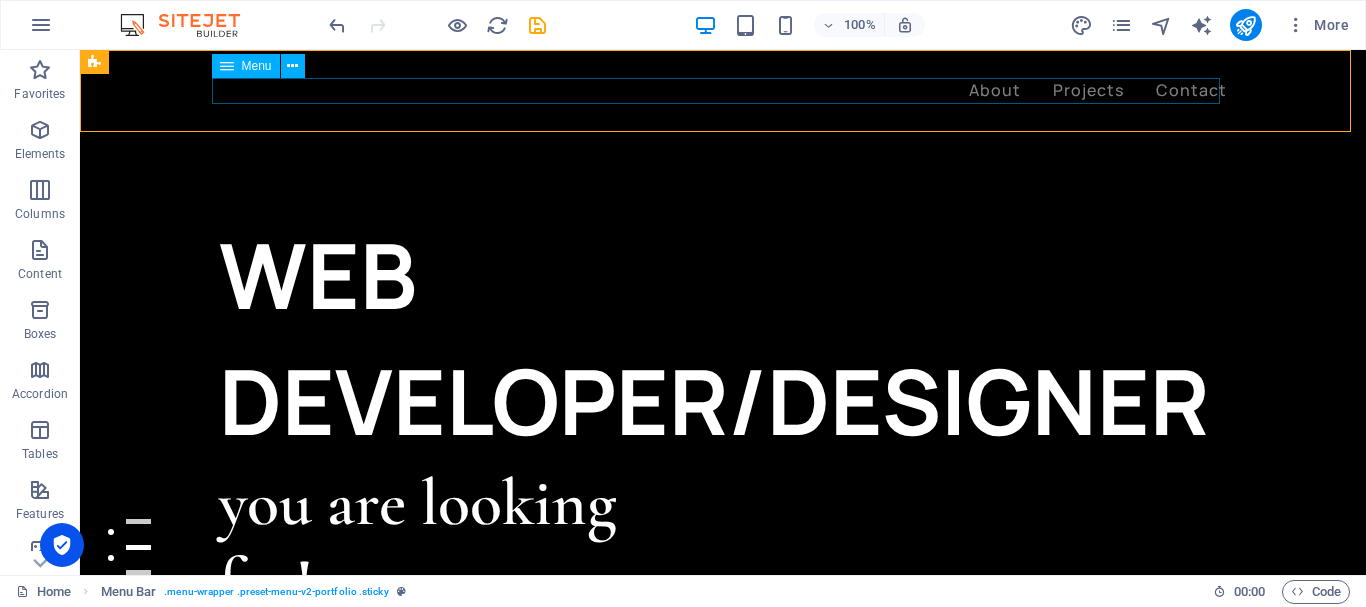 click on "About Projects Contact" at bounding box center (723, 91) 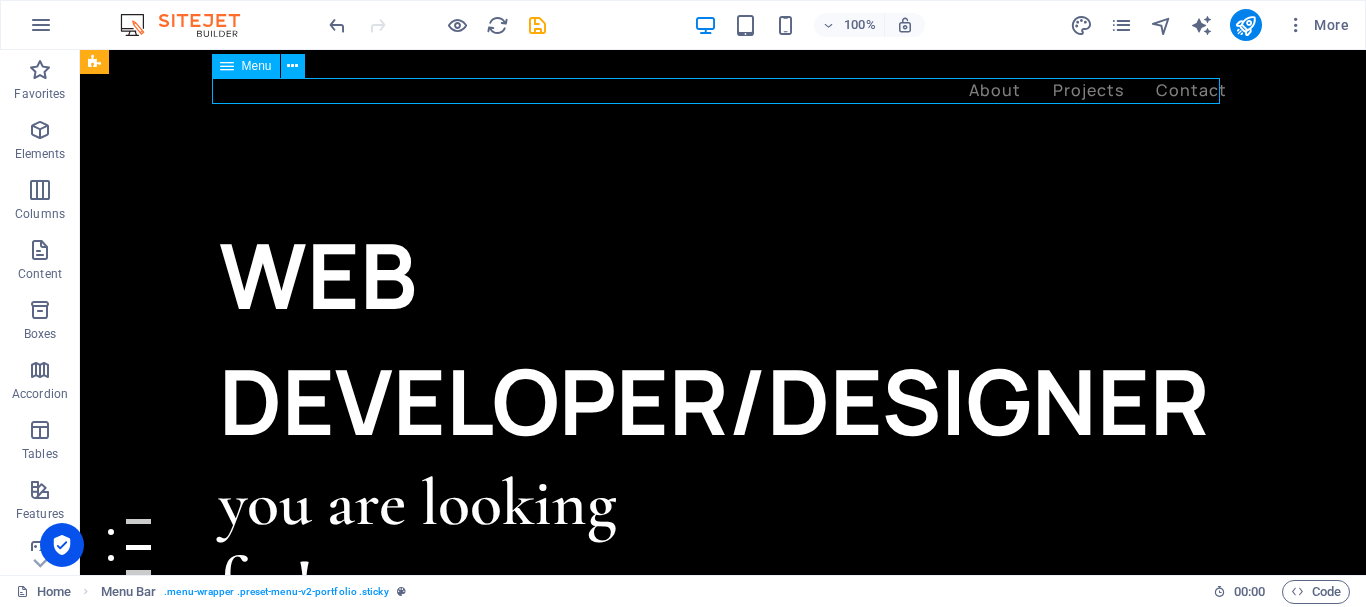 click on "About Projects Contact" at bounding box center (723, 91) 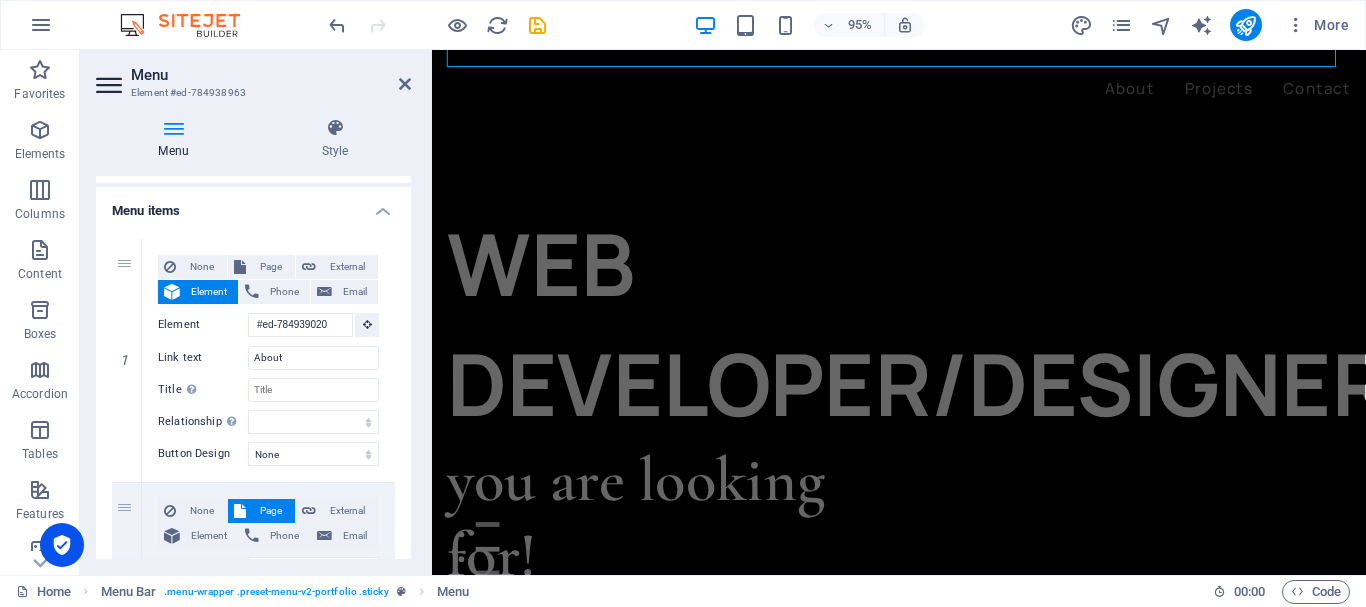 scroll, scrollTop: 101, scrollLeft: 0, axis: vertical 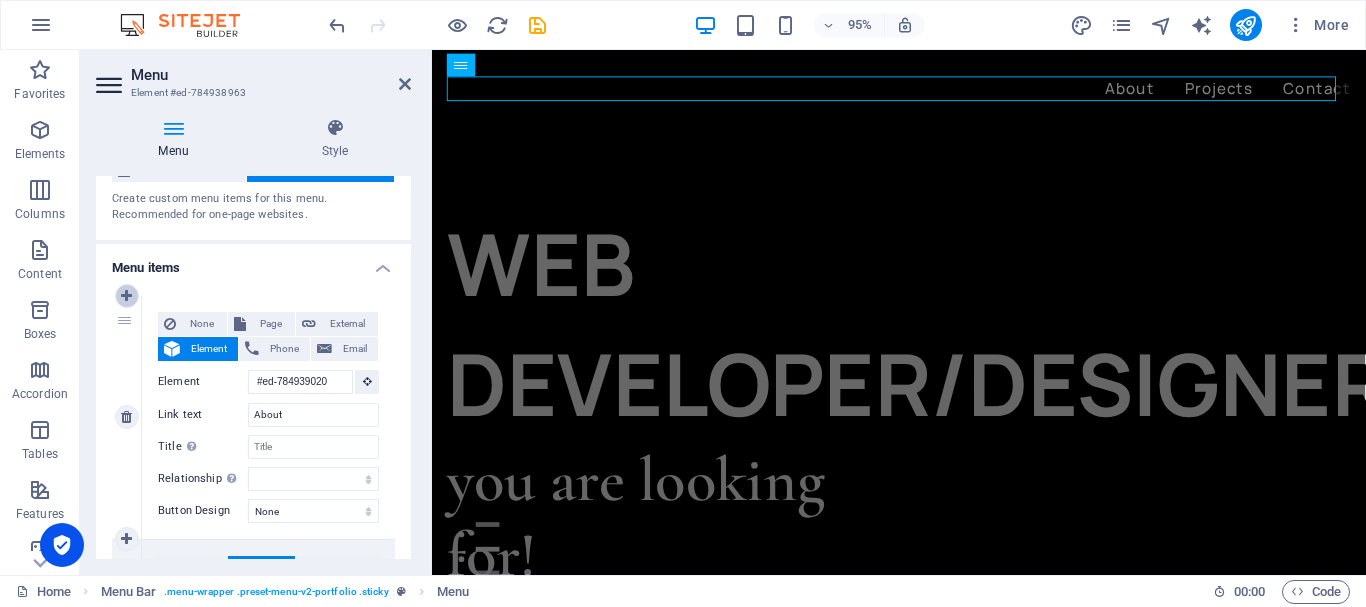 click at bounding box center (126, 296) 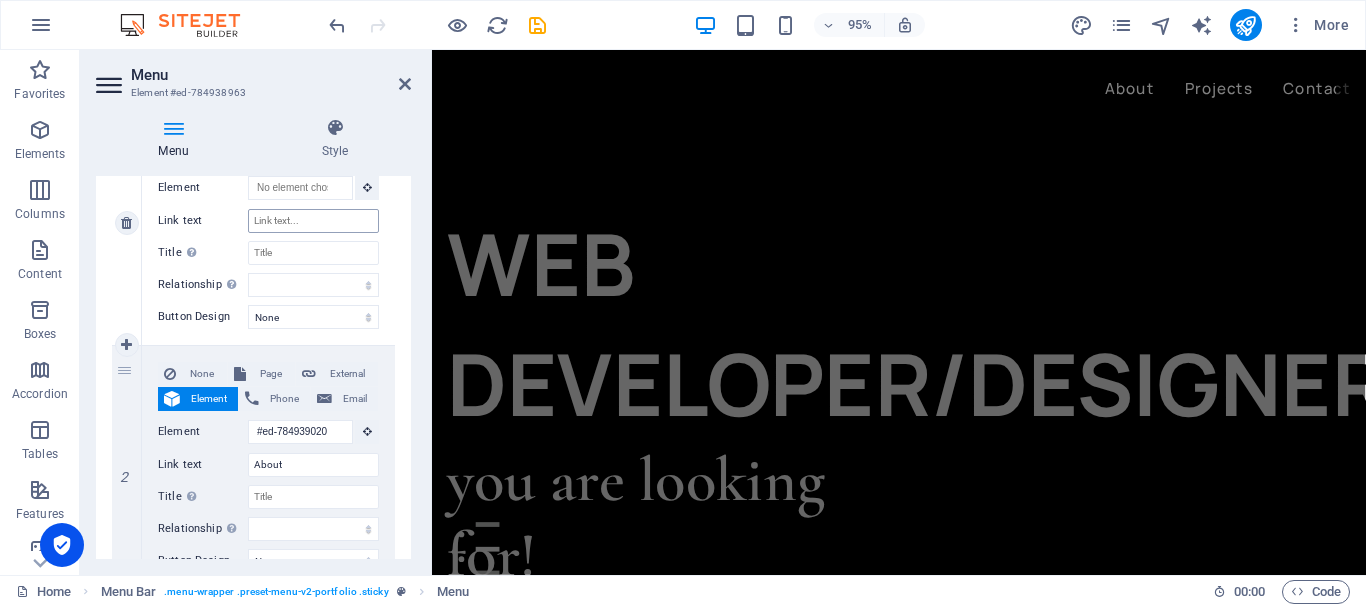 scroll, scrollTop: 309, scrollLeft: 0, axis: vertical 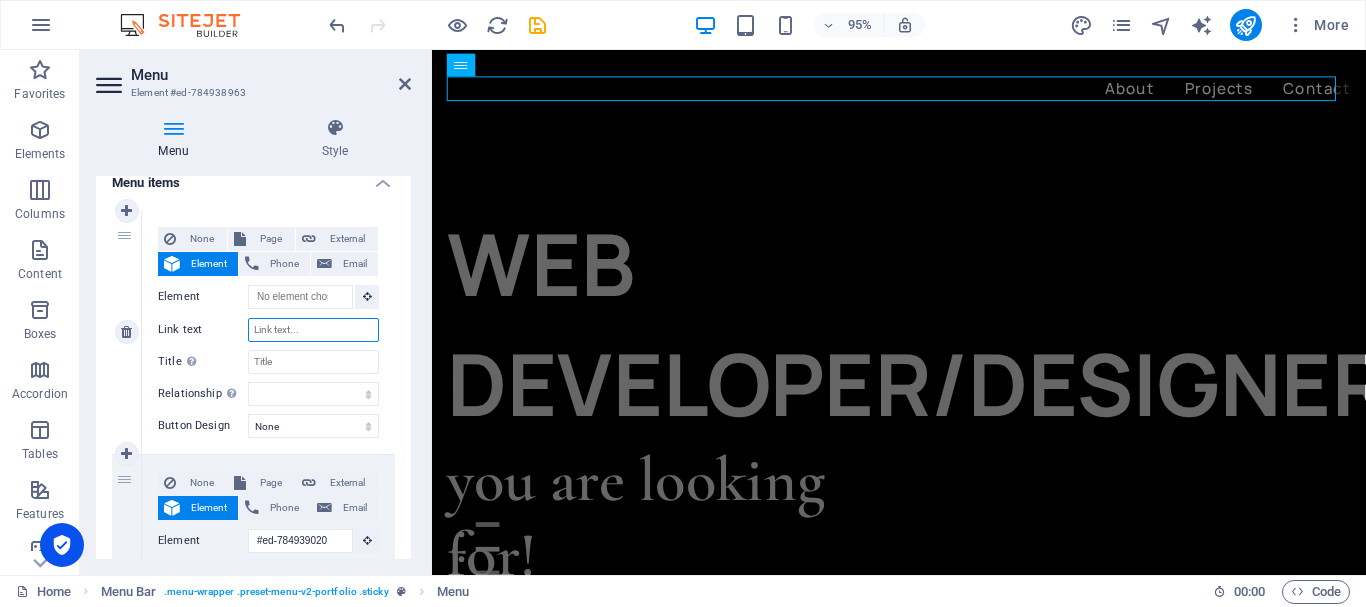 click on "Link text" at bounding box center [313, 330] 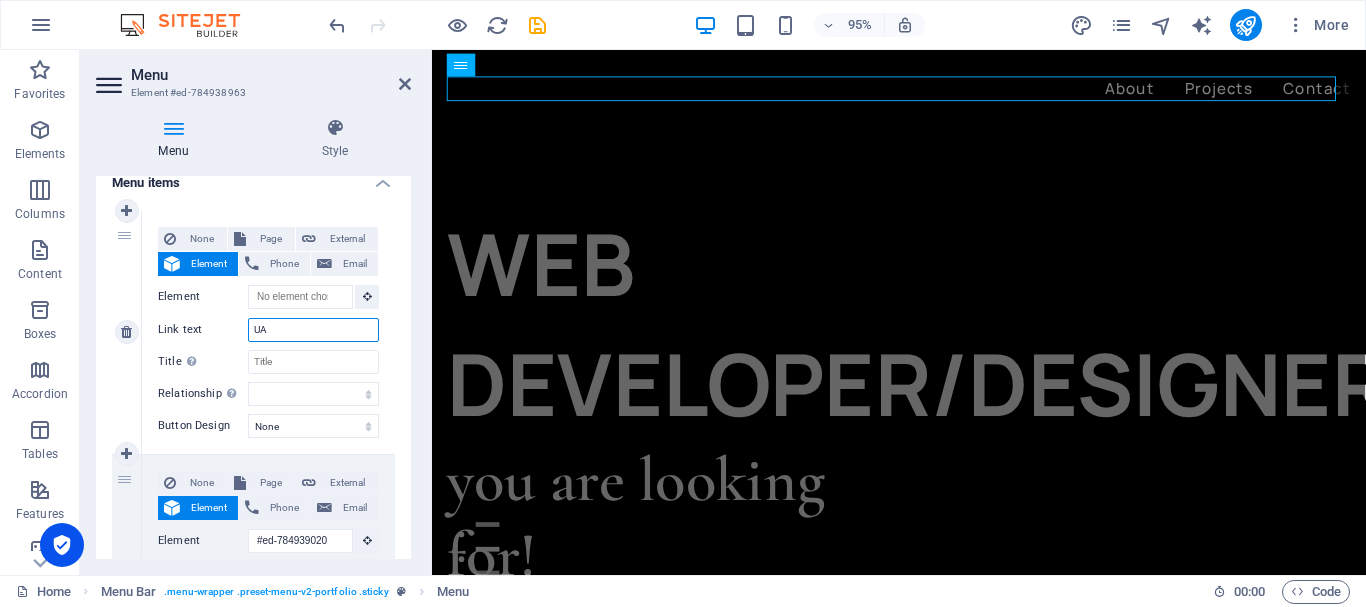 type on "UAR" 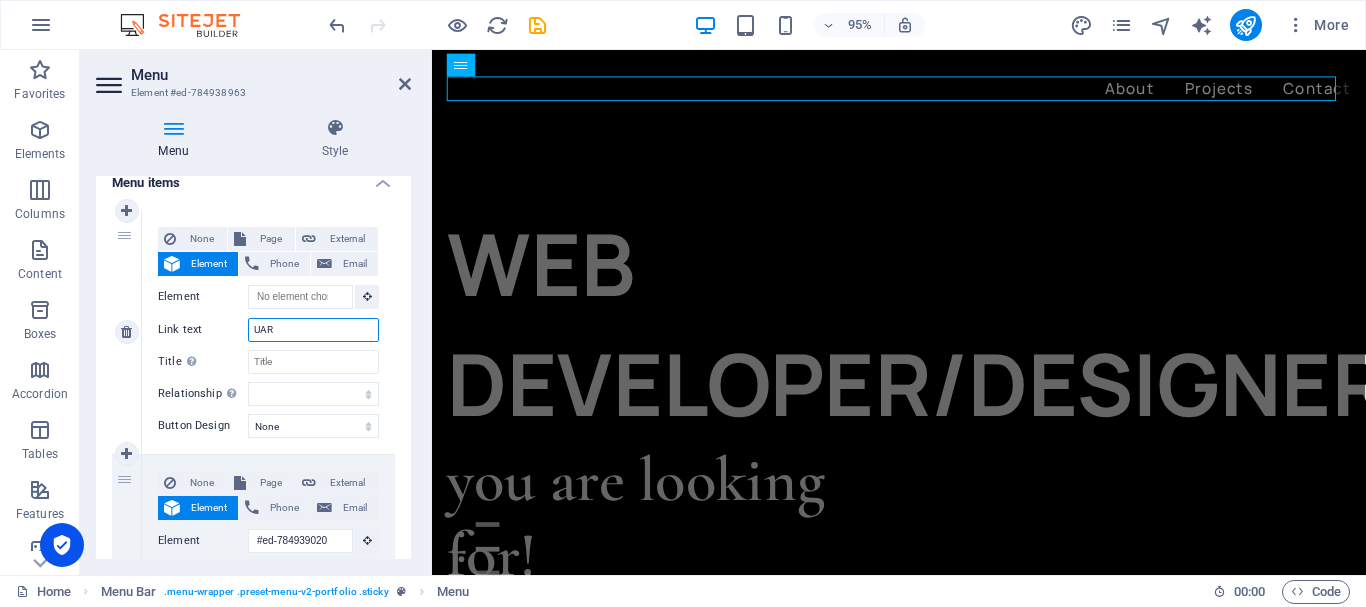 select 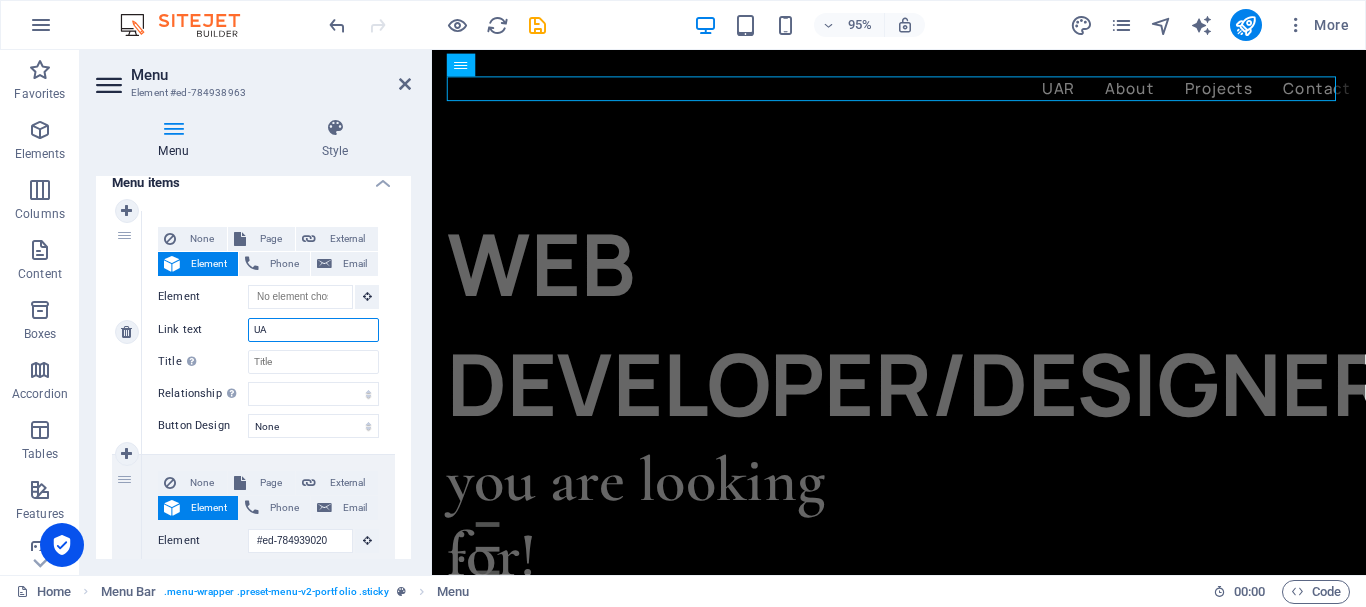 type on "UAE" 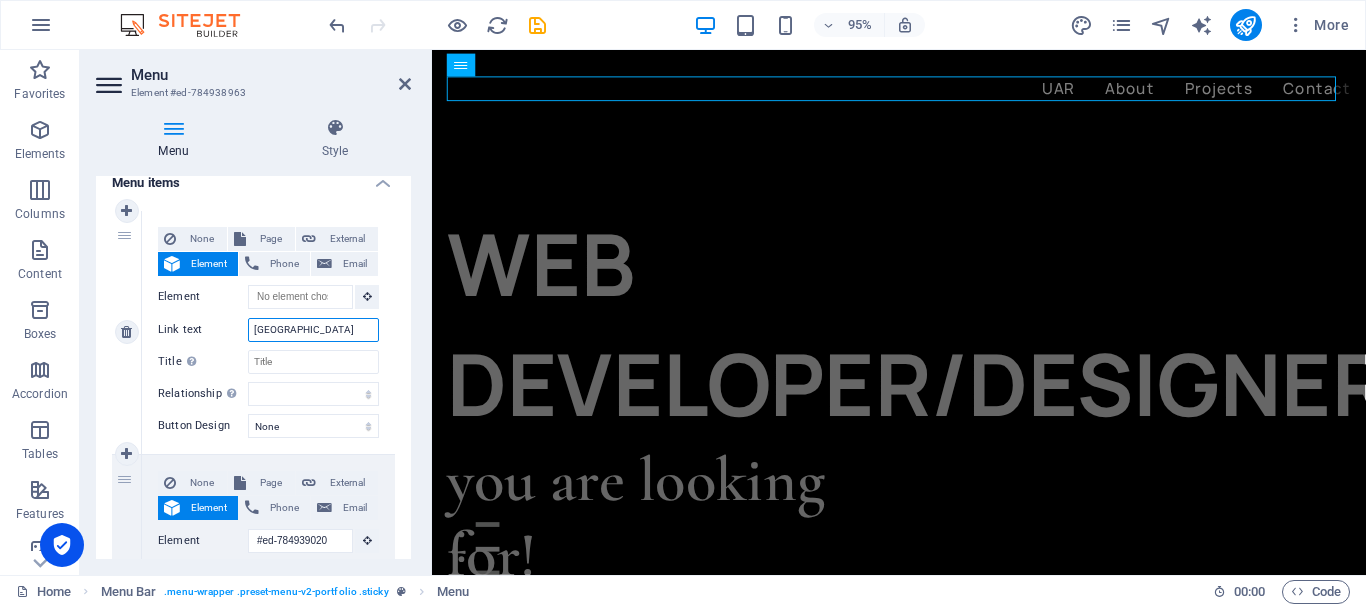 select 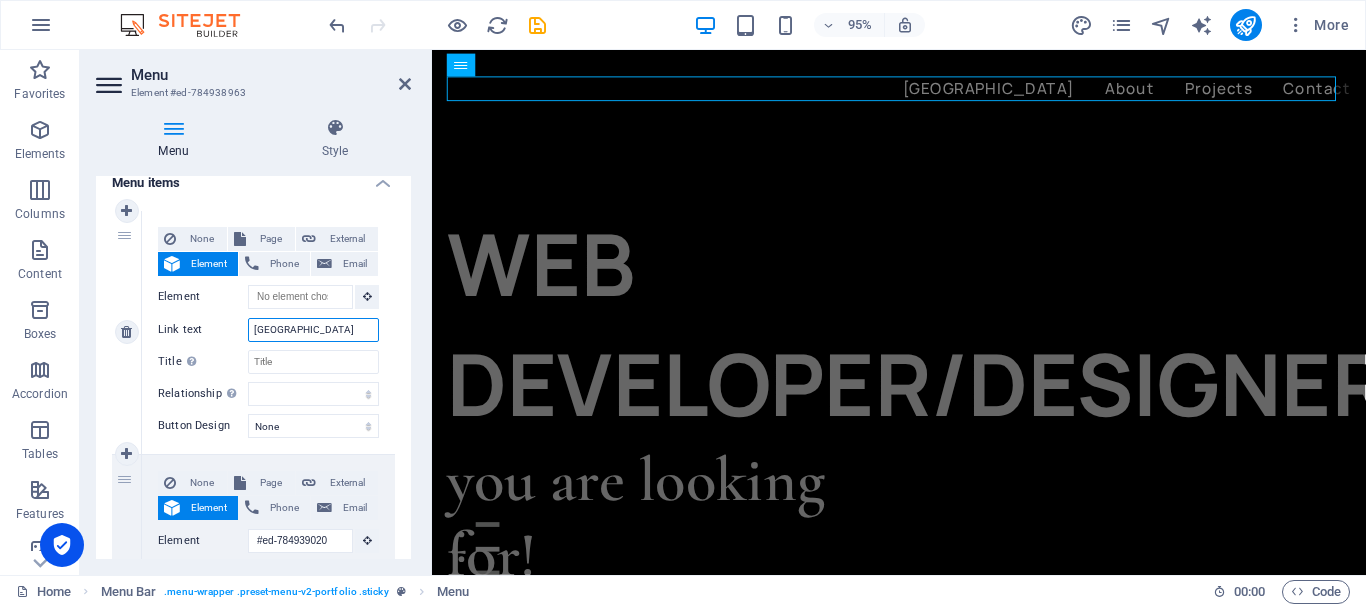 type on "UA" 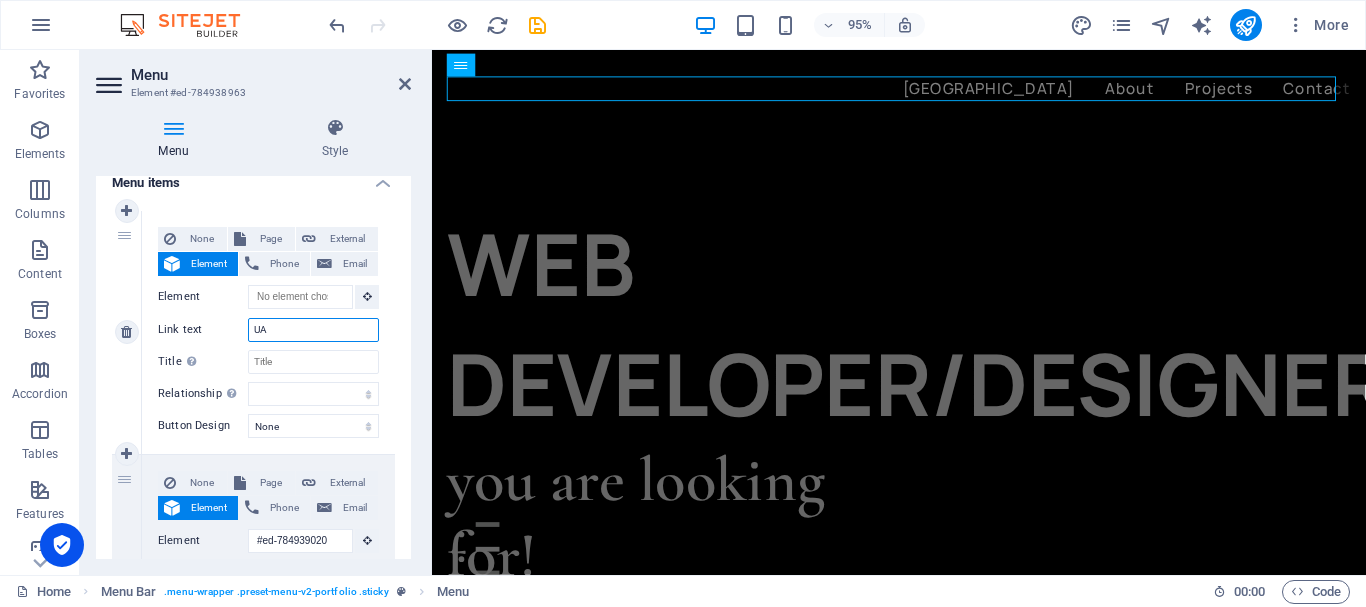 select 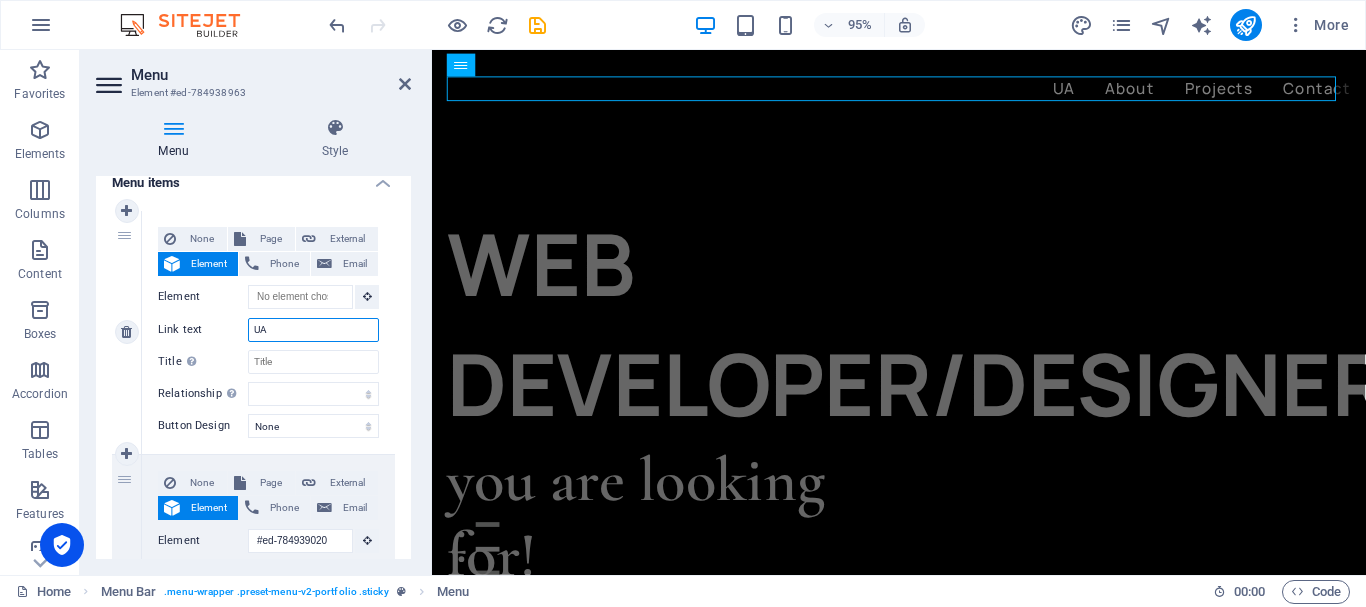 type on "UAT" 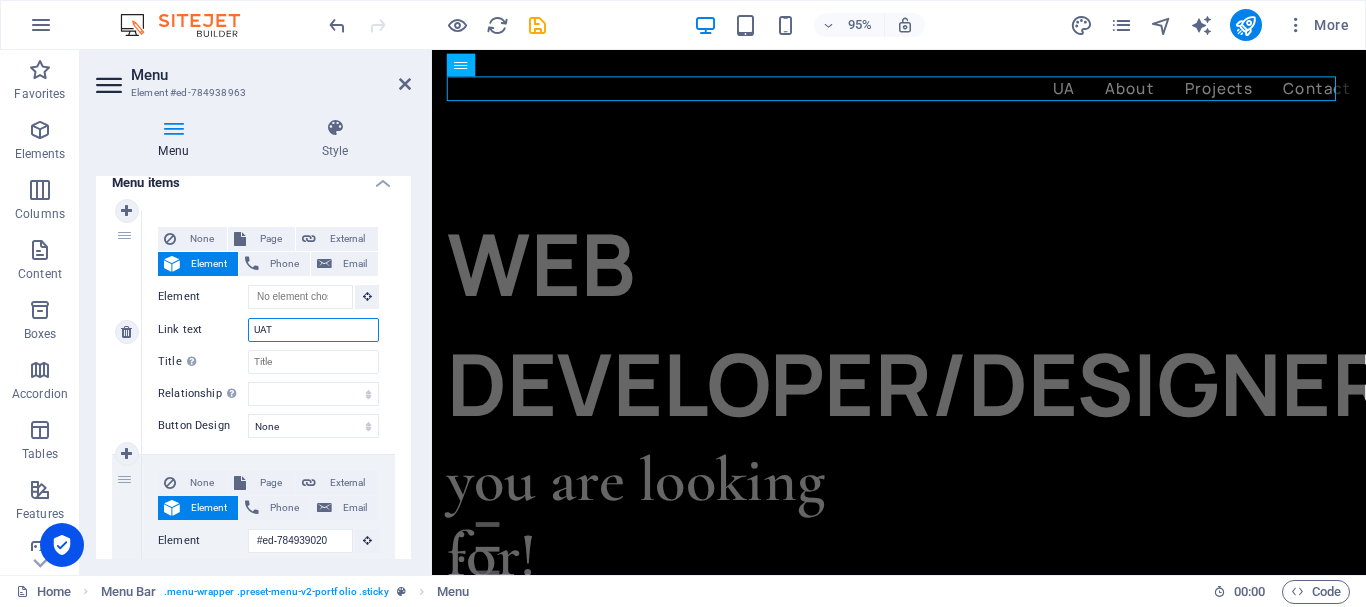 select 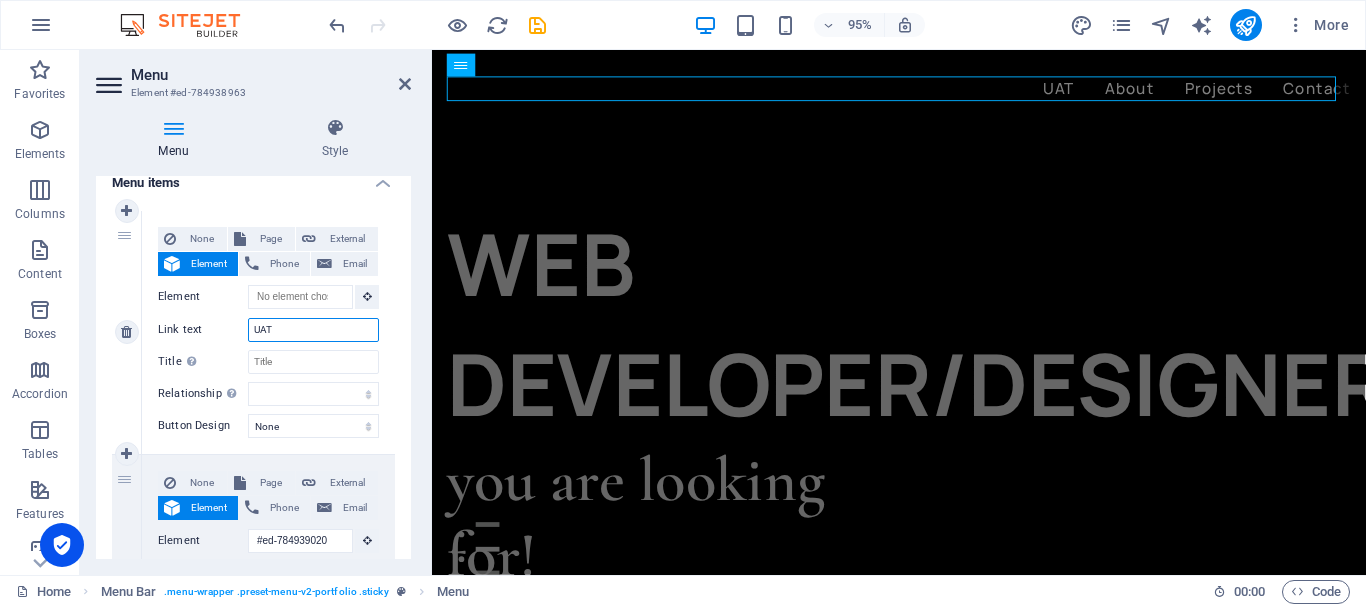 type on "UATb" 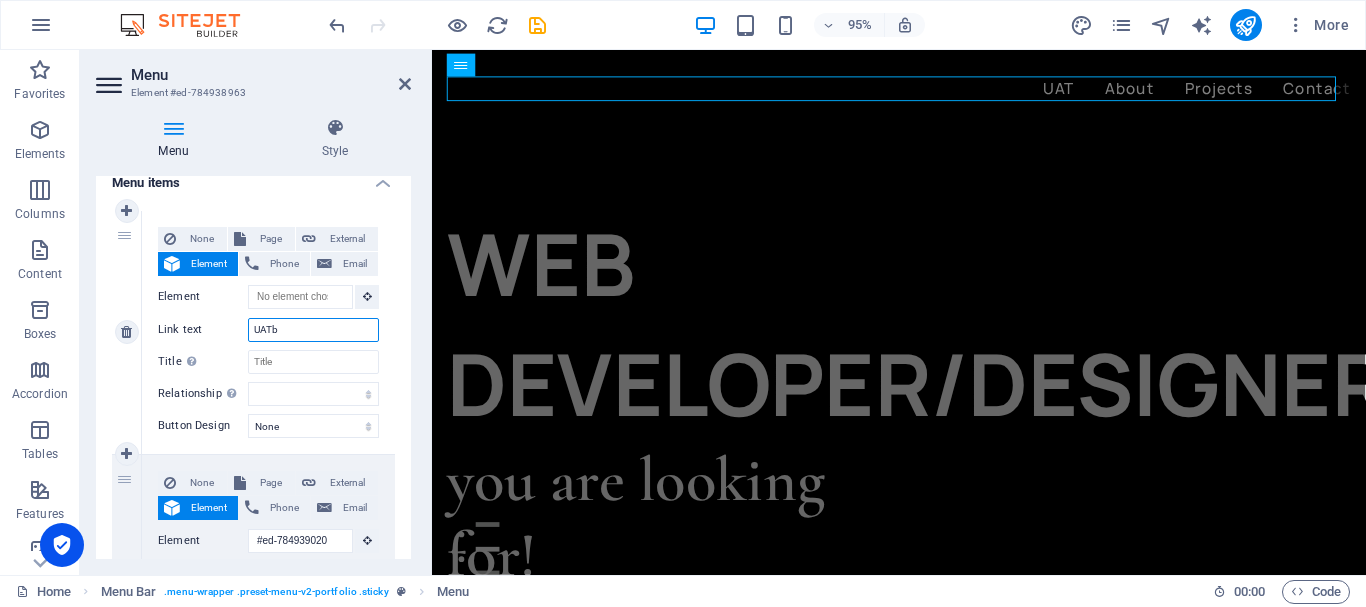 select 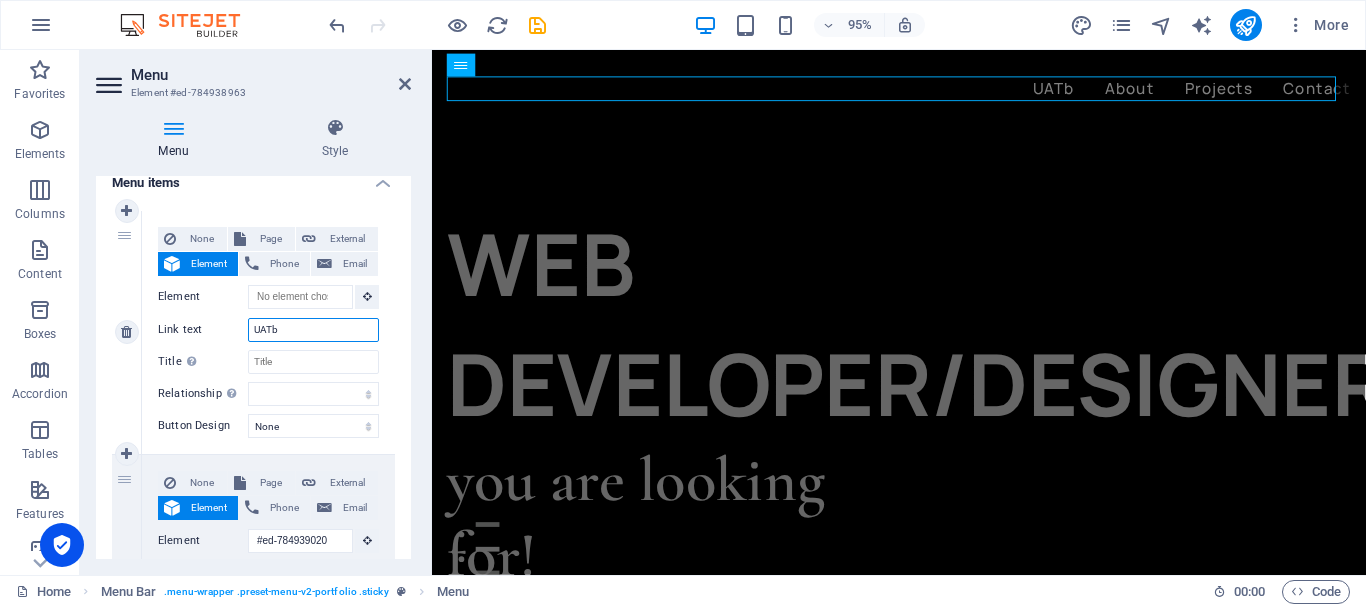 type on "UATbu" 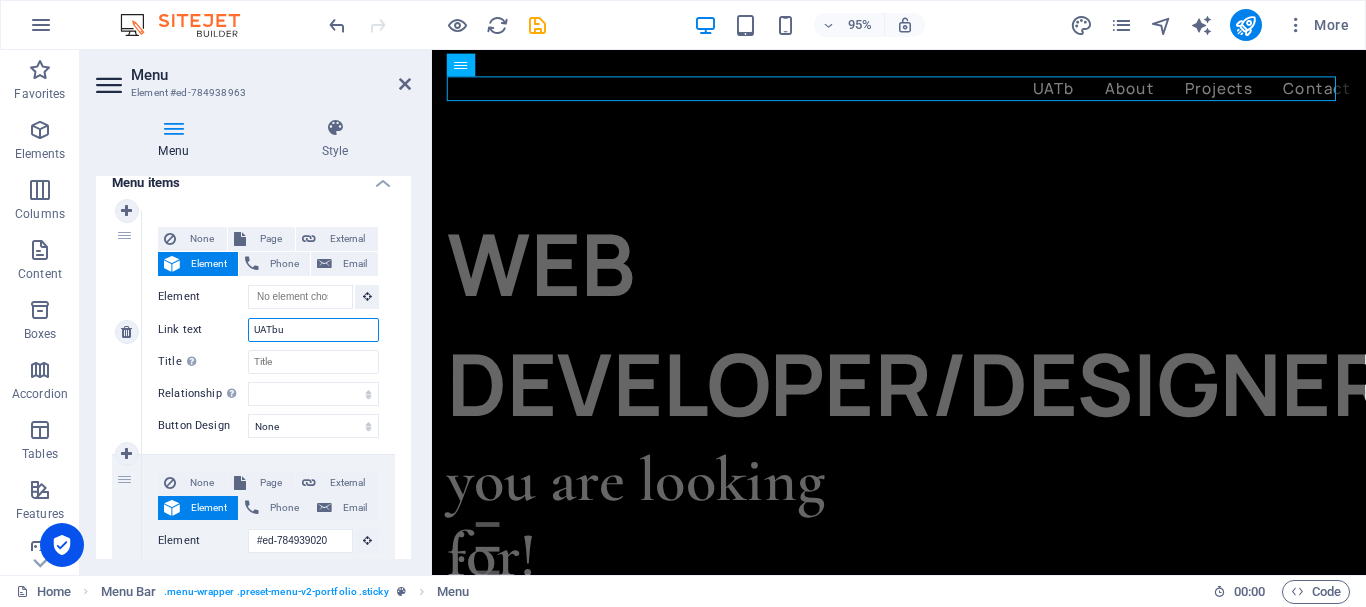 select 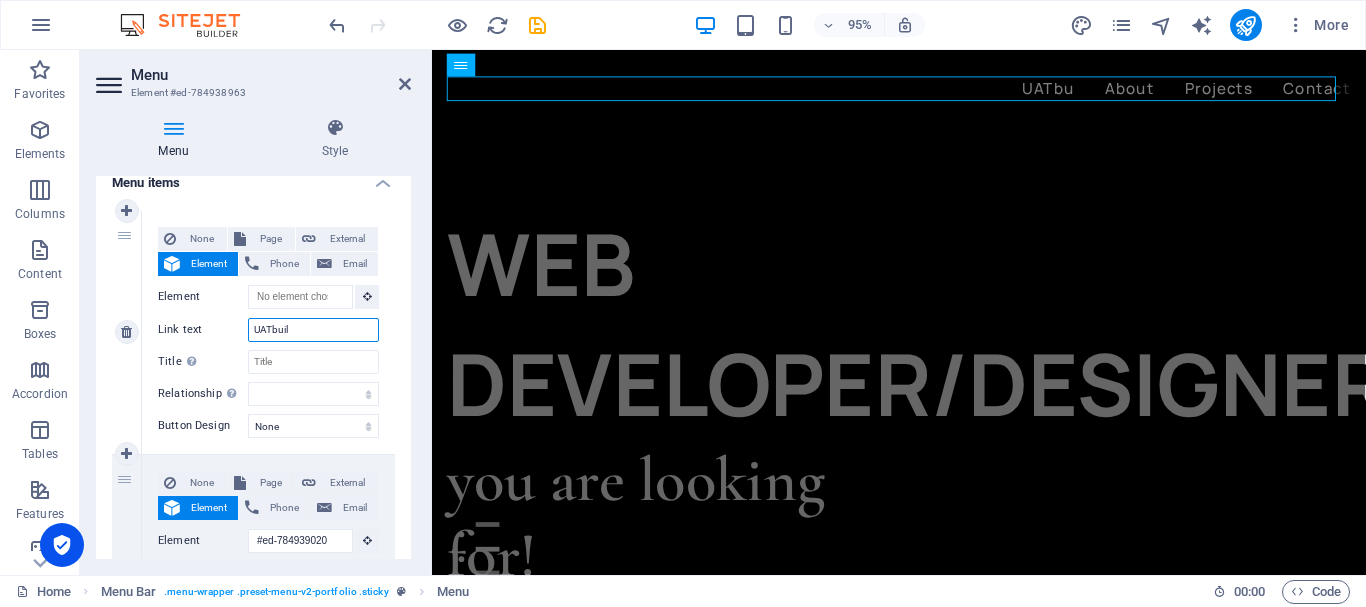 type on "UATbuild" 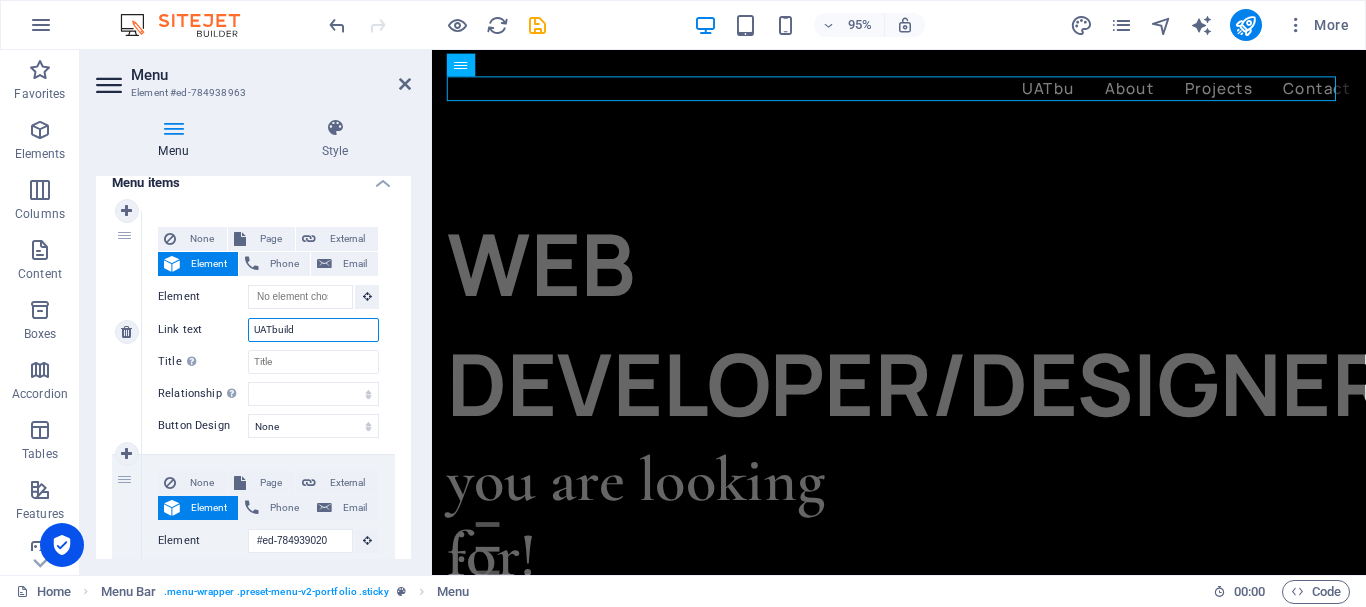 select 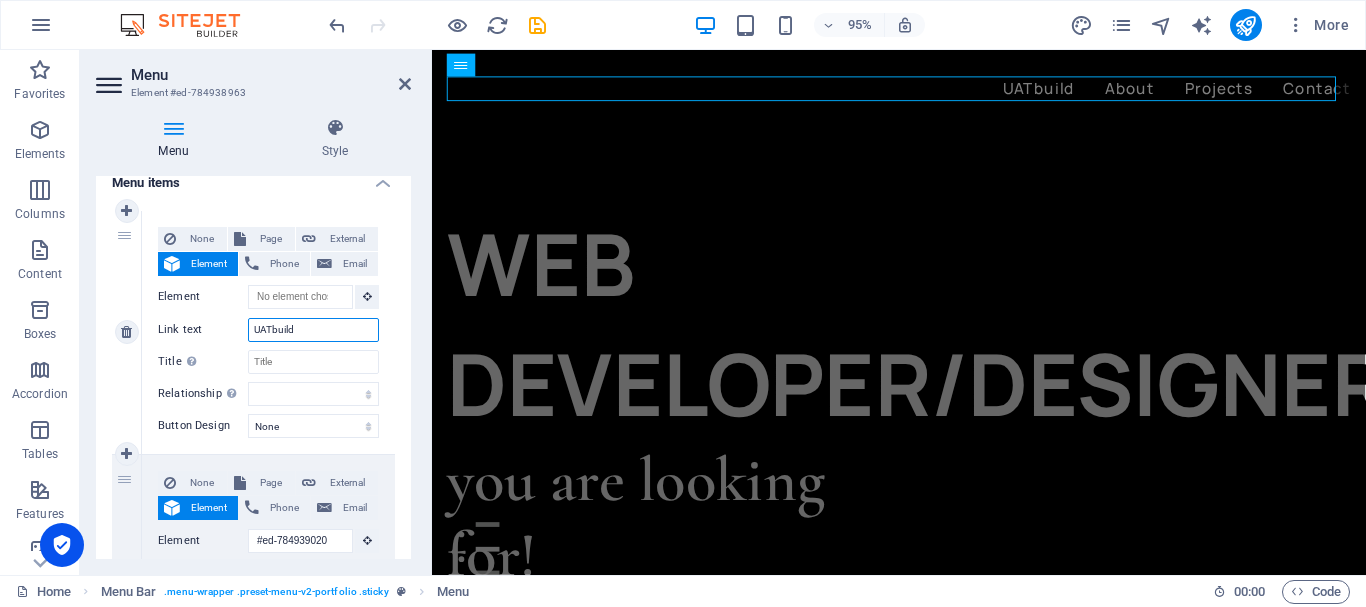 type on "UATbuild," 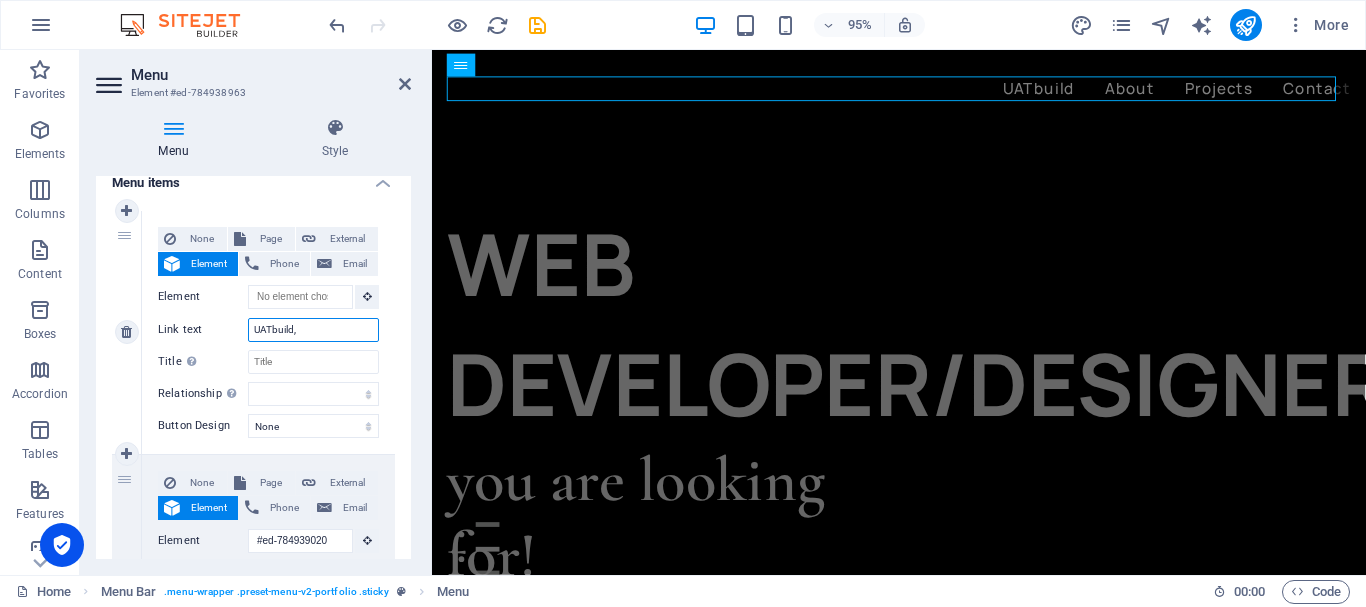 select 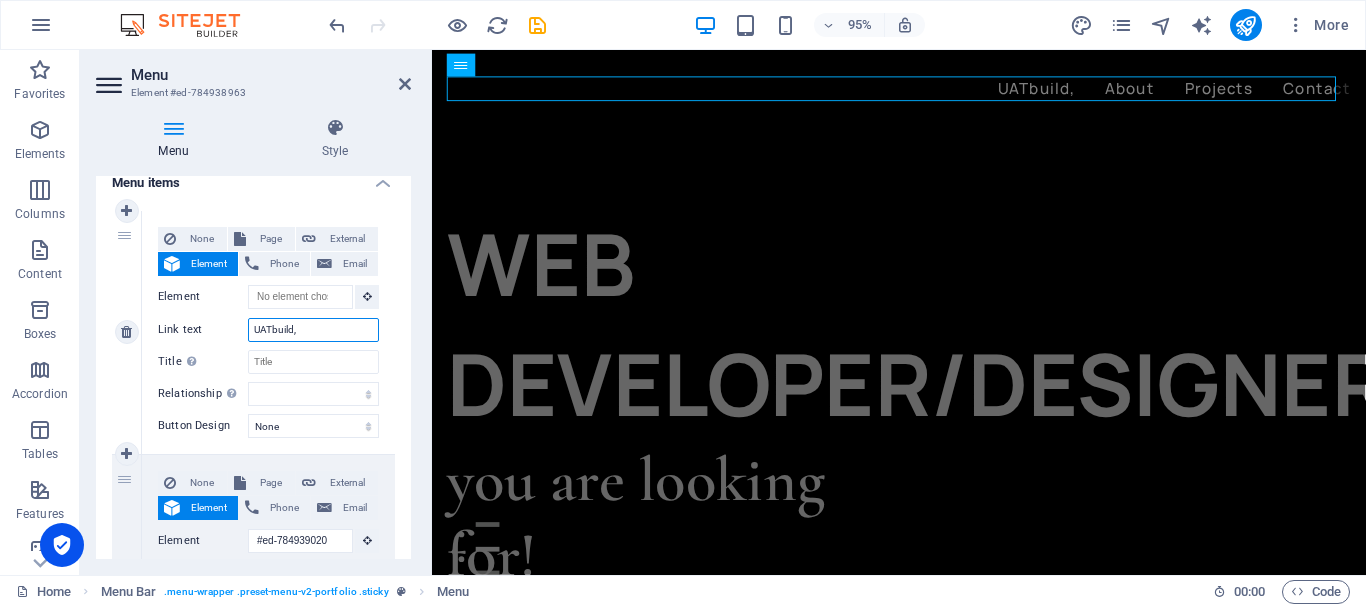 type on "UATbuild" 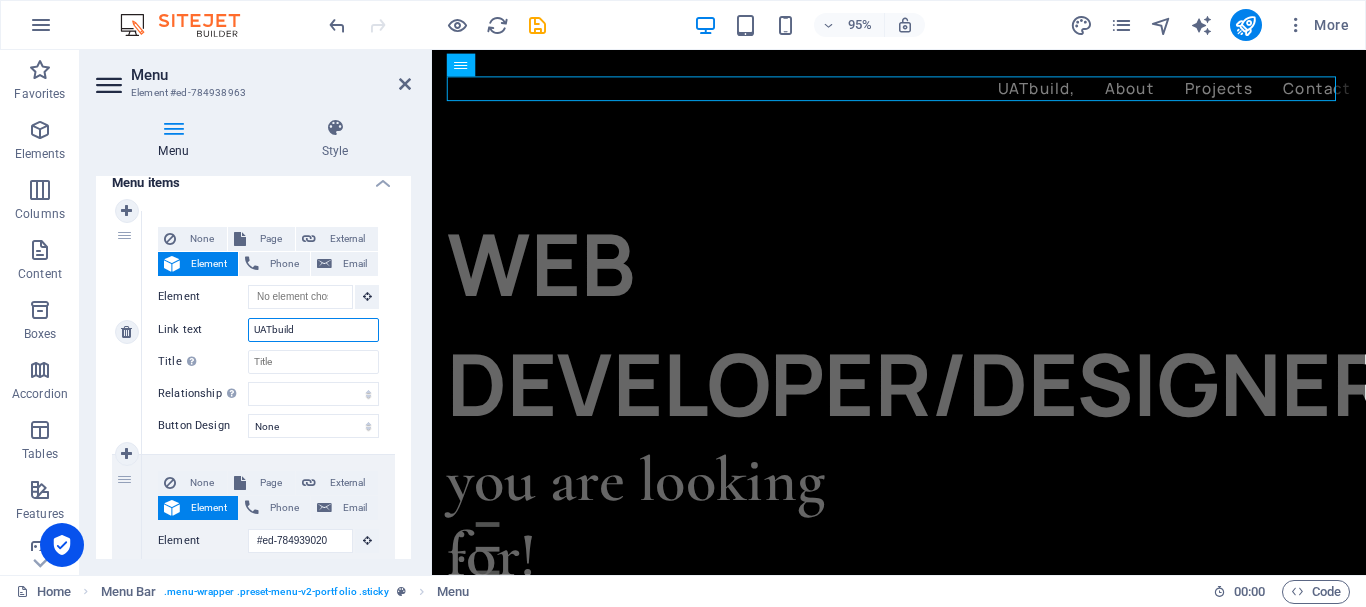 select 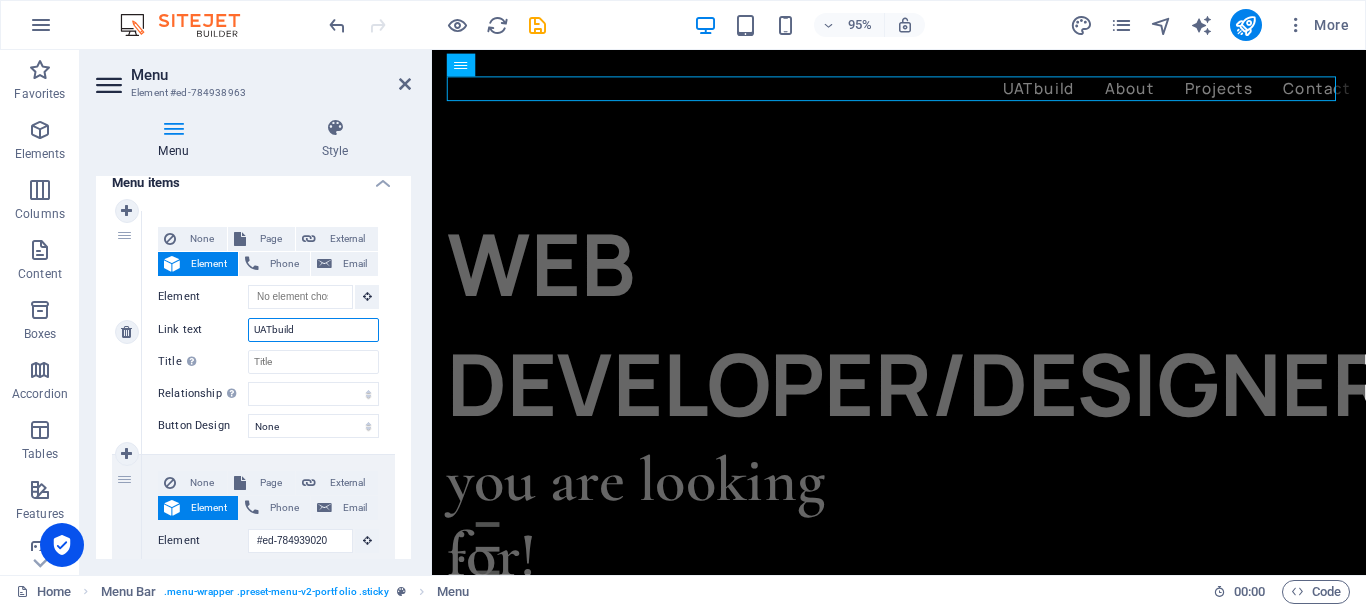 select 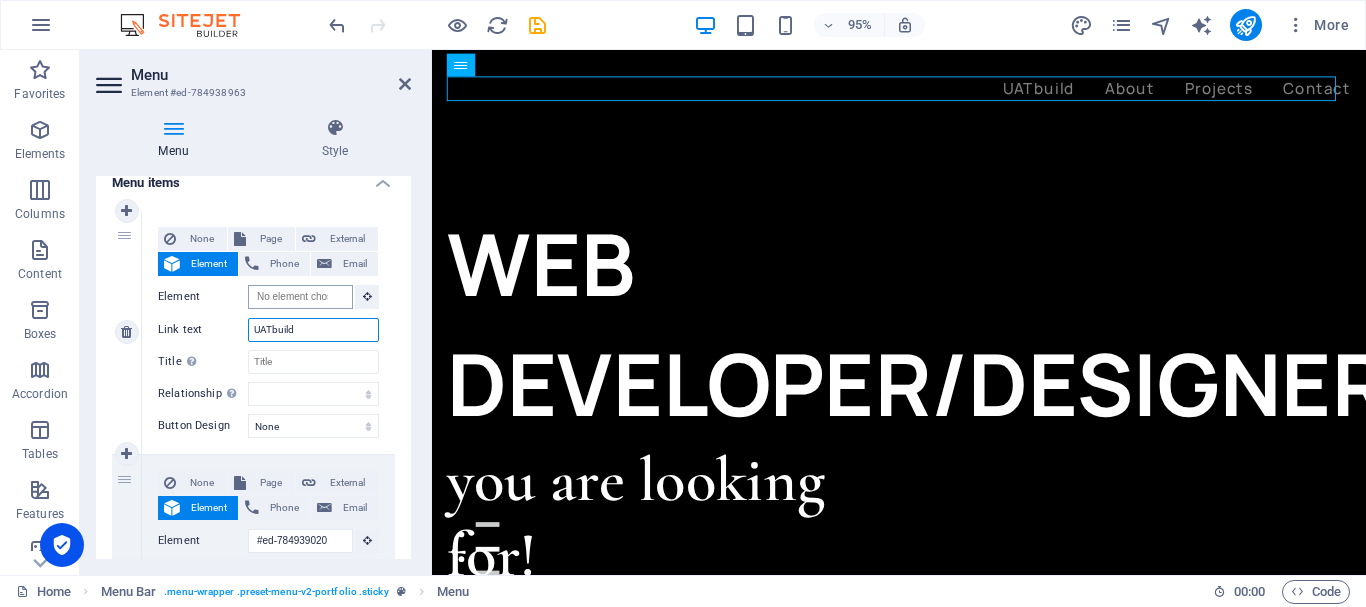 type on "UATbuild" 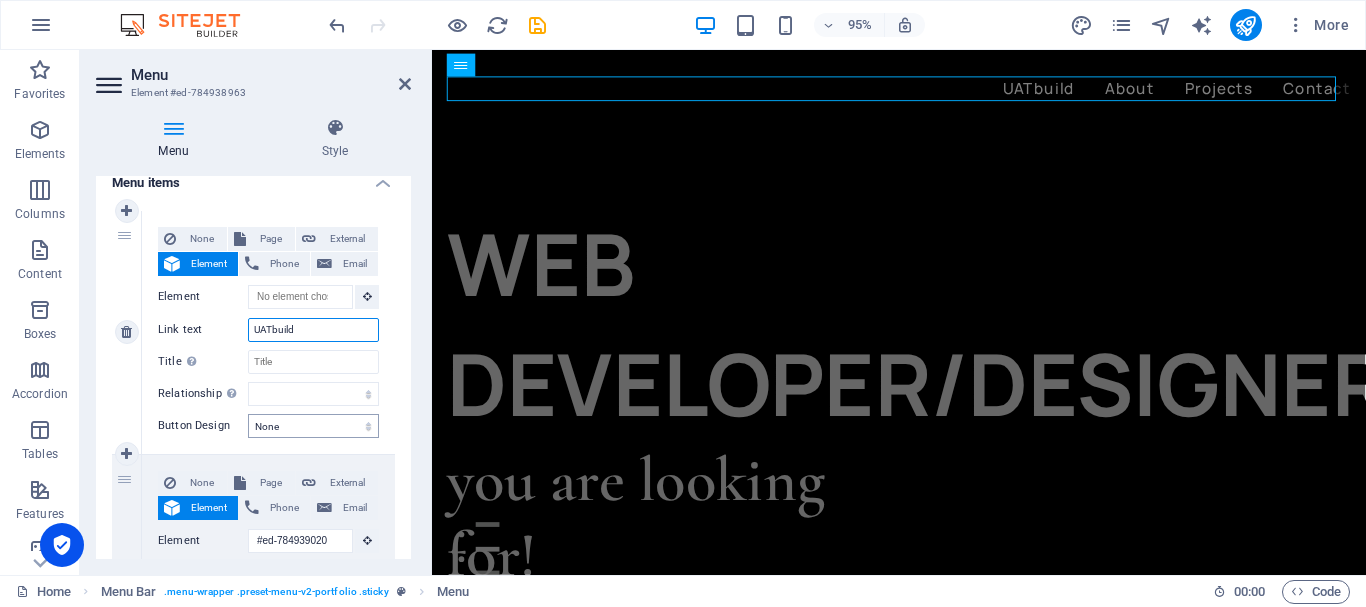 type on "UATbuild" 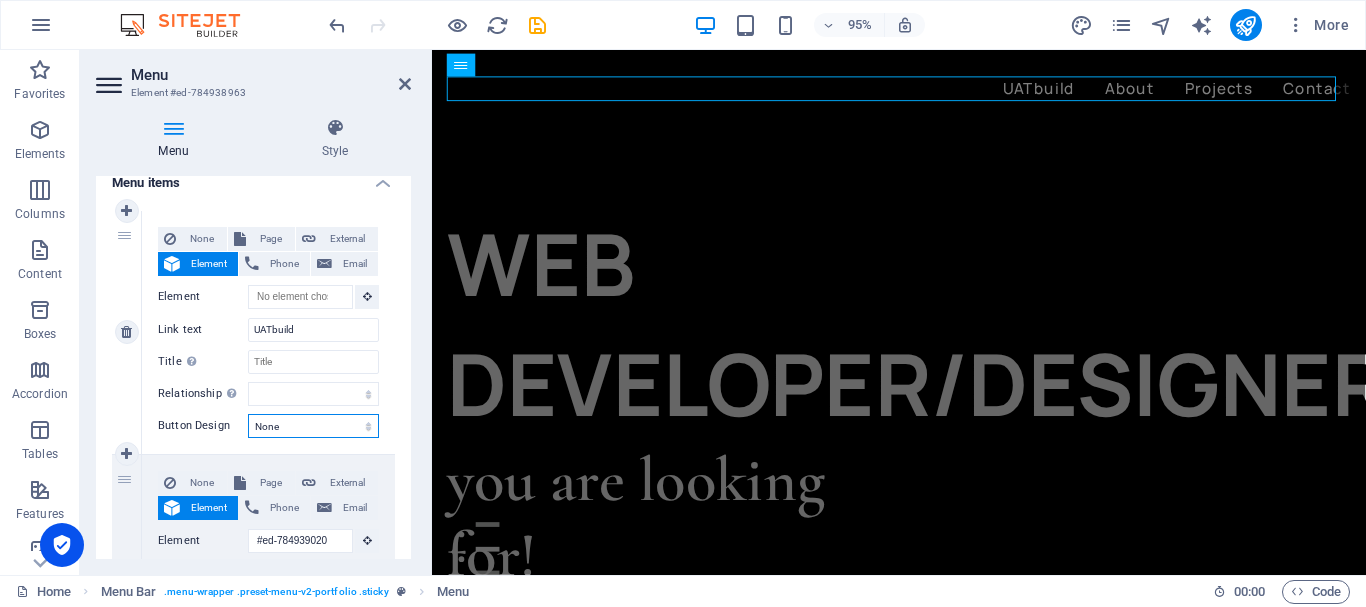 click on "None Default Primary Secondary" at bounding box center [313, 426] 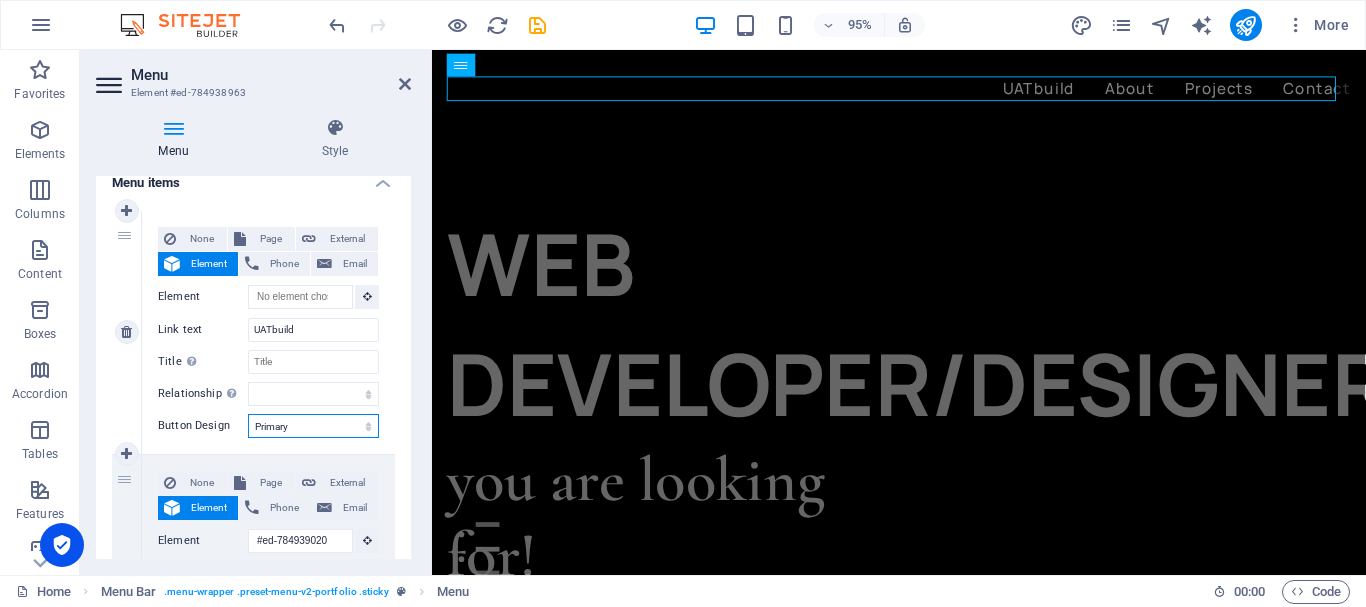 click on "None Default Primary Secondary" at bounding box center (313, 426) 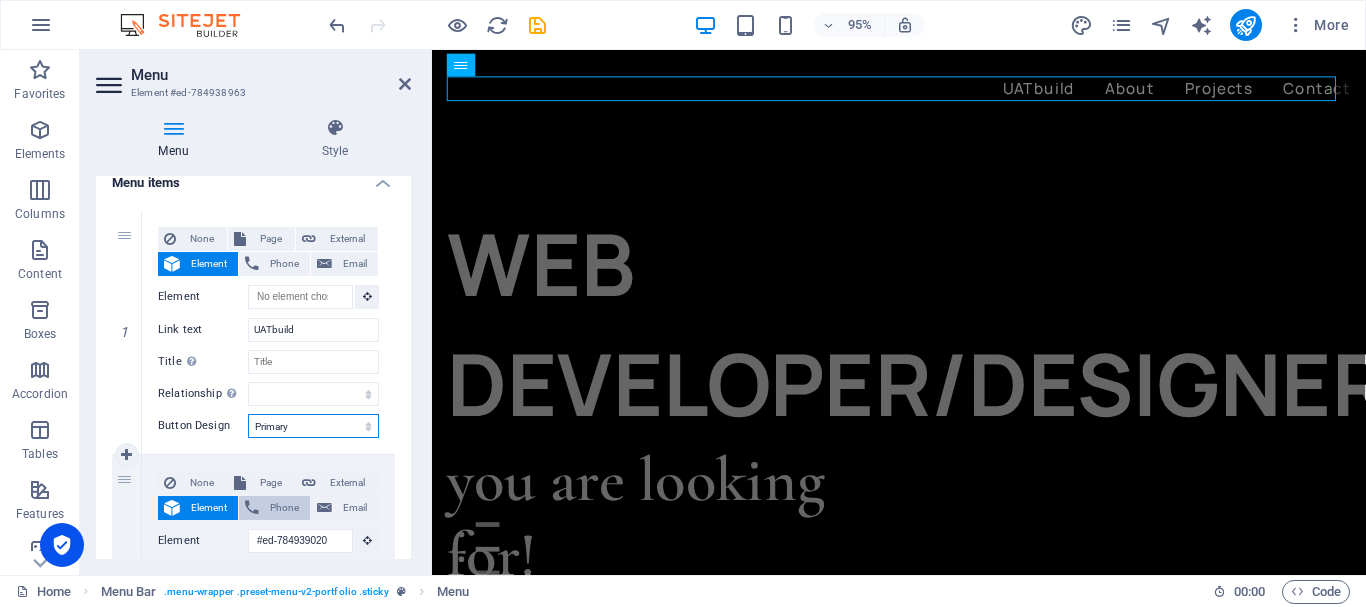 select 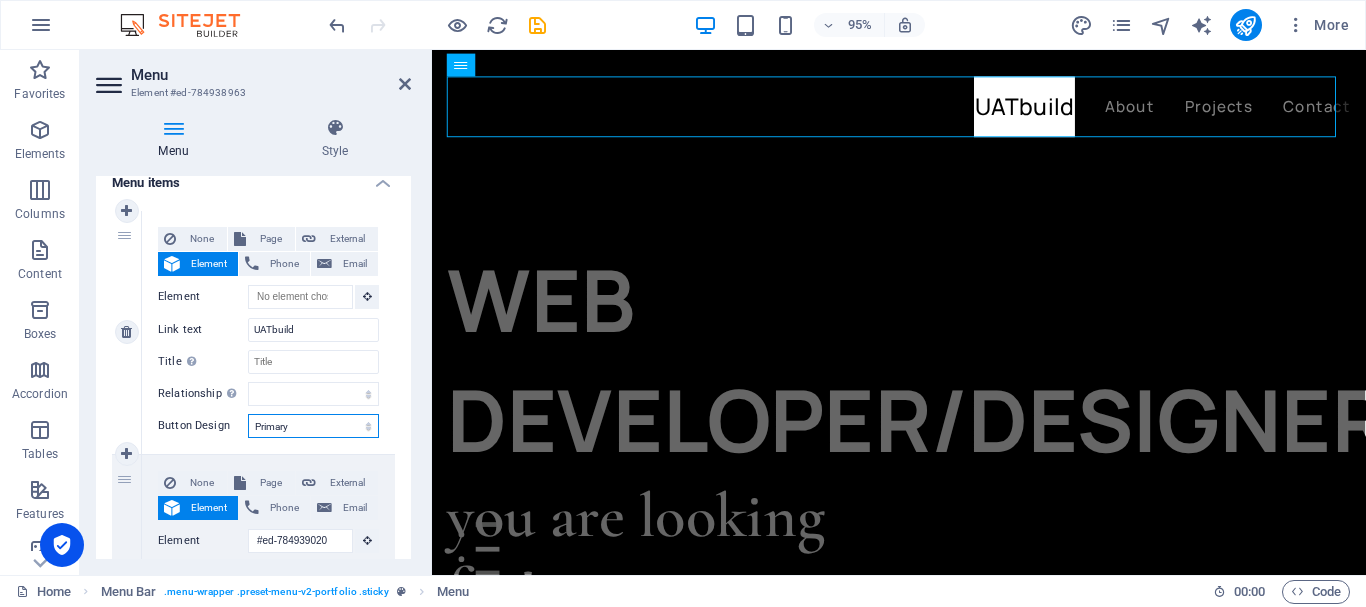 click on "None Default Primary Secondary" at bounding box center (313, 426) 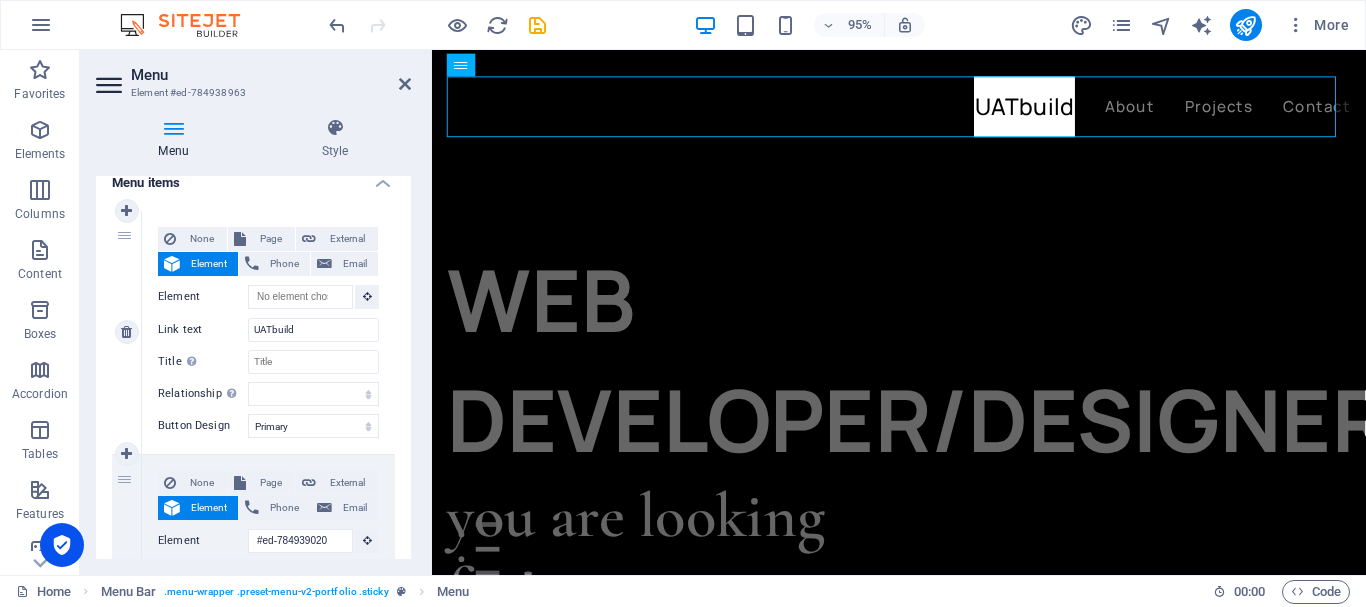 click on "Button Design" at bounding box center [203, 426] 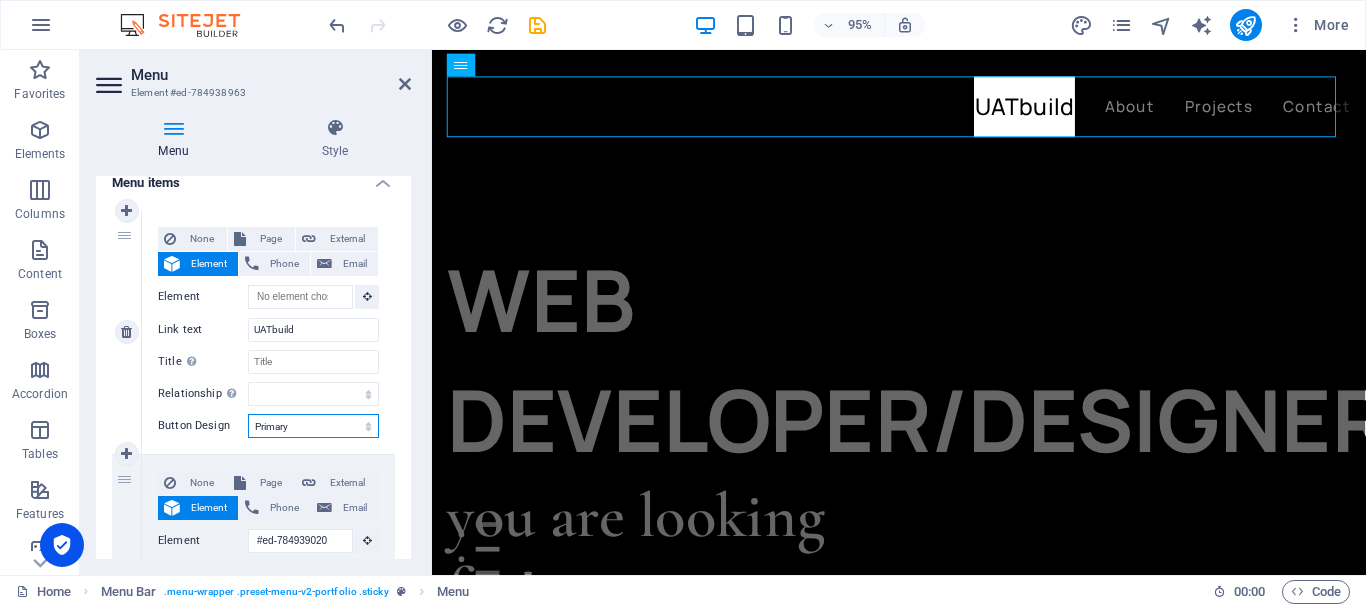 click on "None Default Primary Secondary" at bounding box center (313, 426) 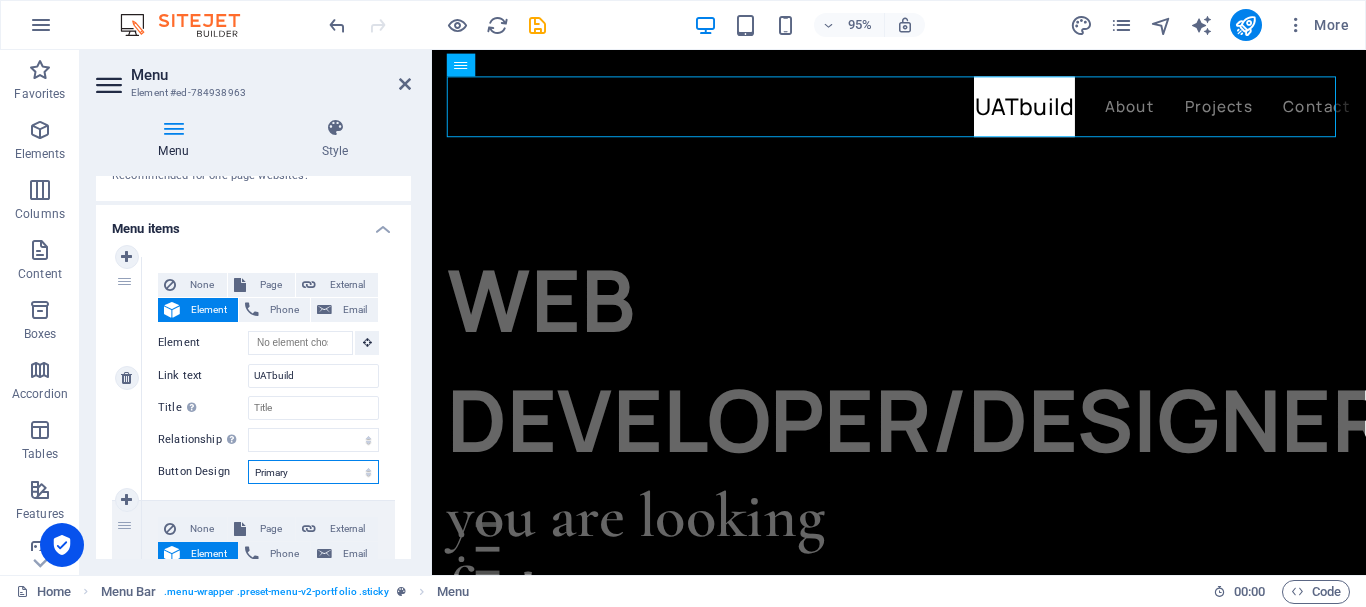 scroll, scrollTop: 108, scrollLeft: 0, axis: vertical 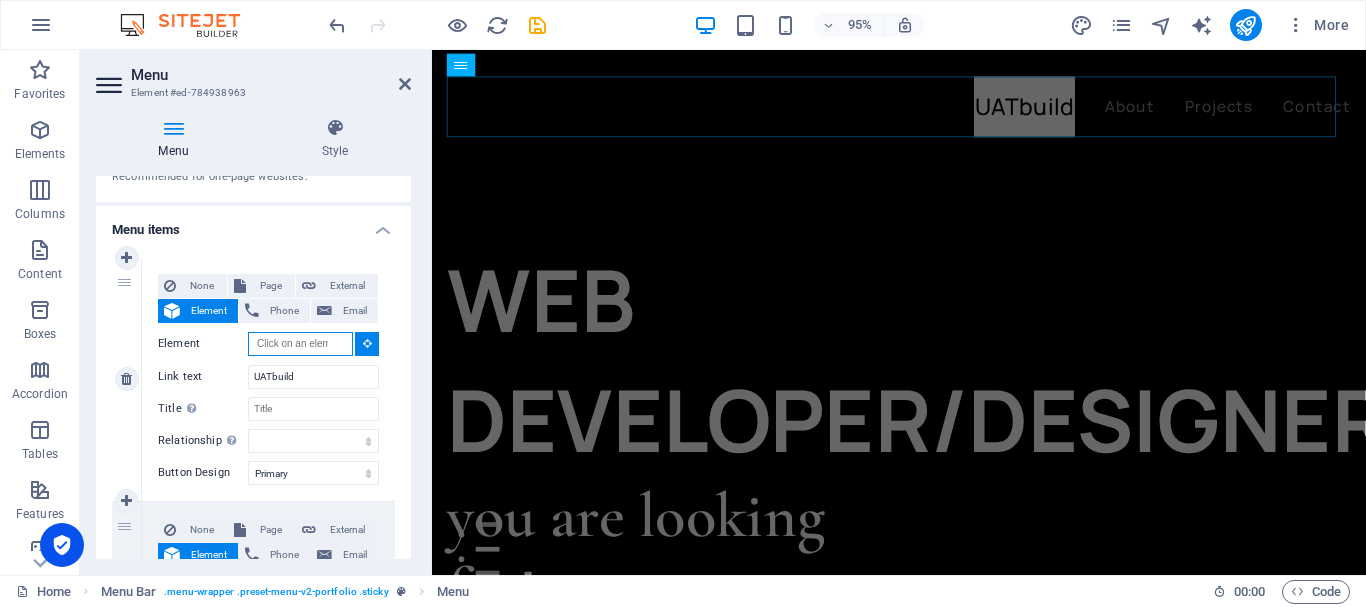 click on "Element" at bounding box center [300, 344] 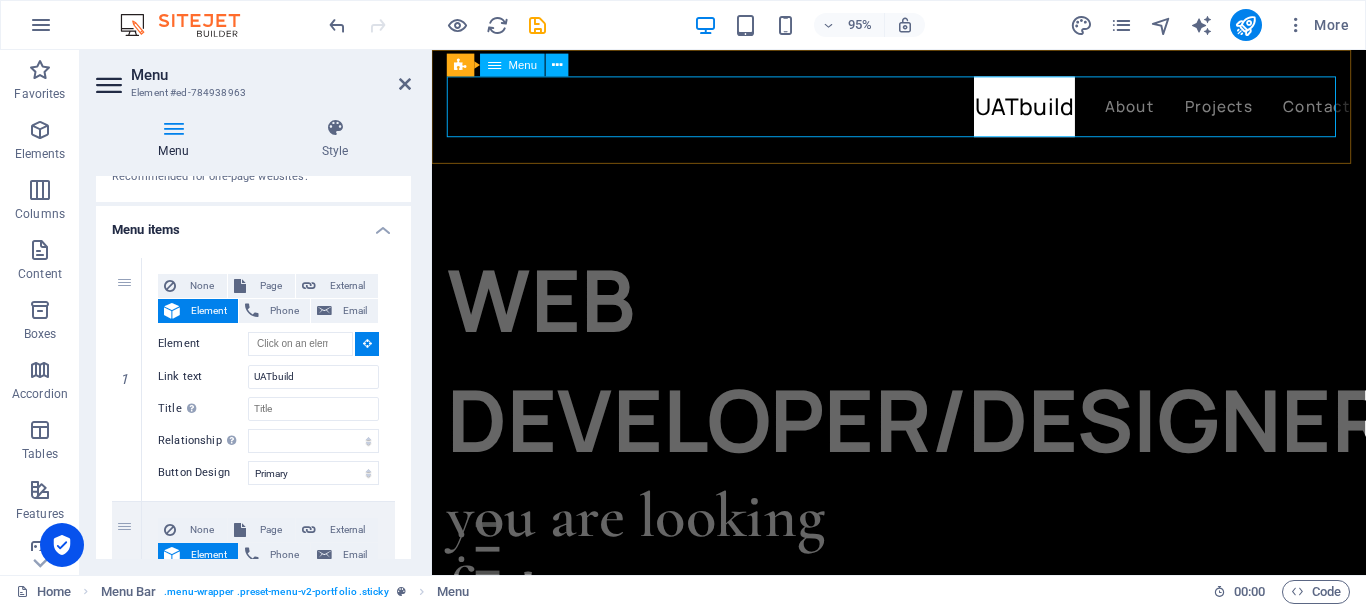 click on "UATbuild About Projects Contact" at bounding box center (923, 110) 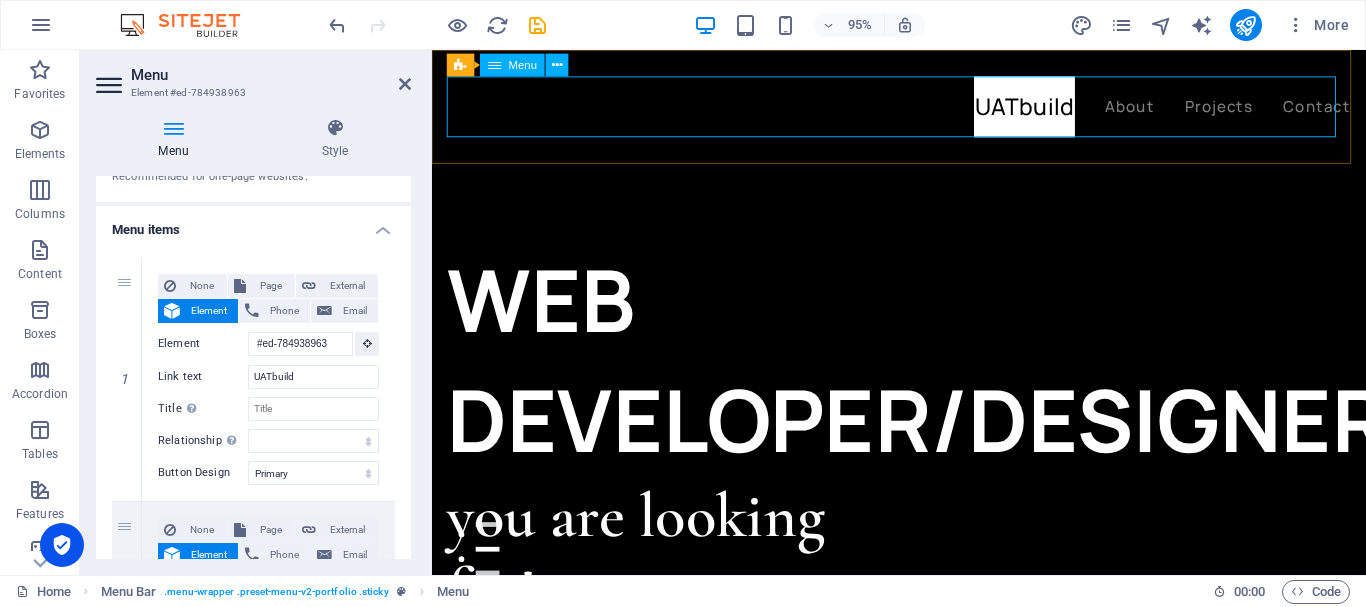 click on "UATbuild About Projects Contact" at bounding box center (923, 110) 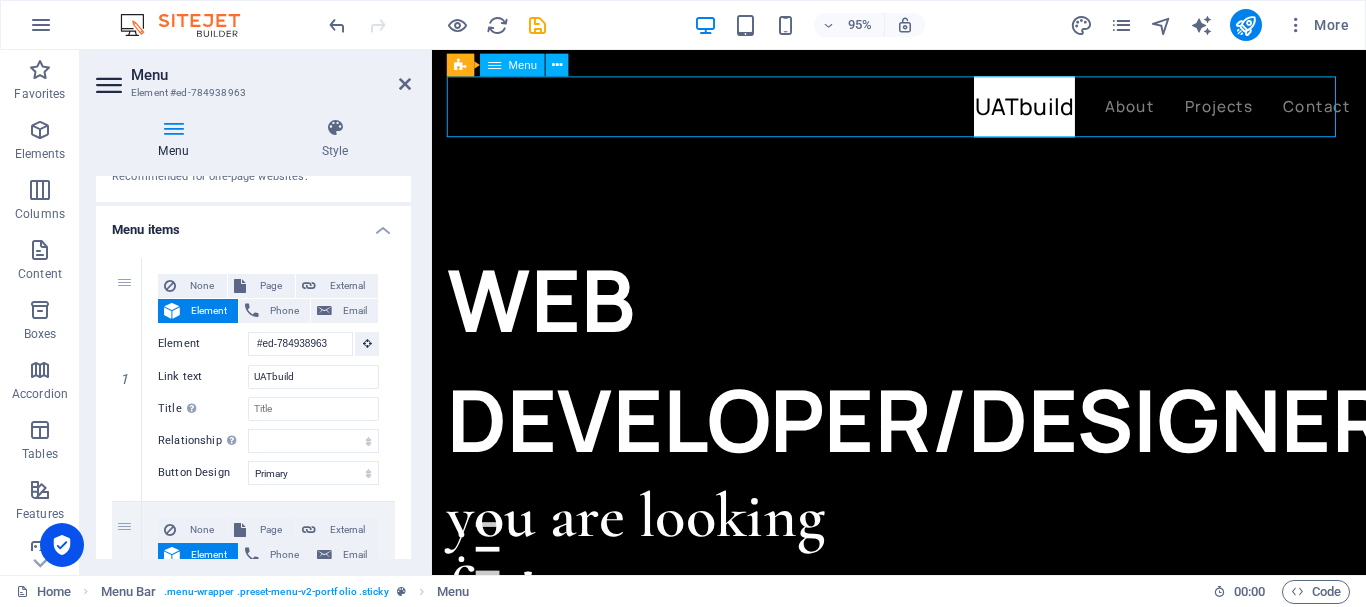 drag, startPoint x: 1022, startPoint y: 108, endPoint x: 888, endPoint y: 96, distance: 134.53624 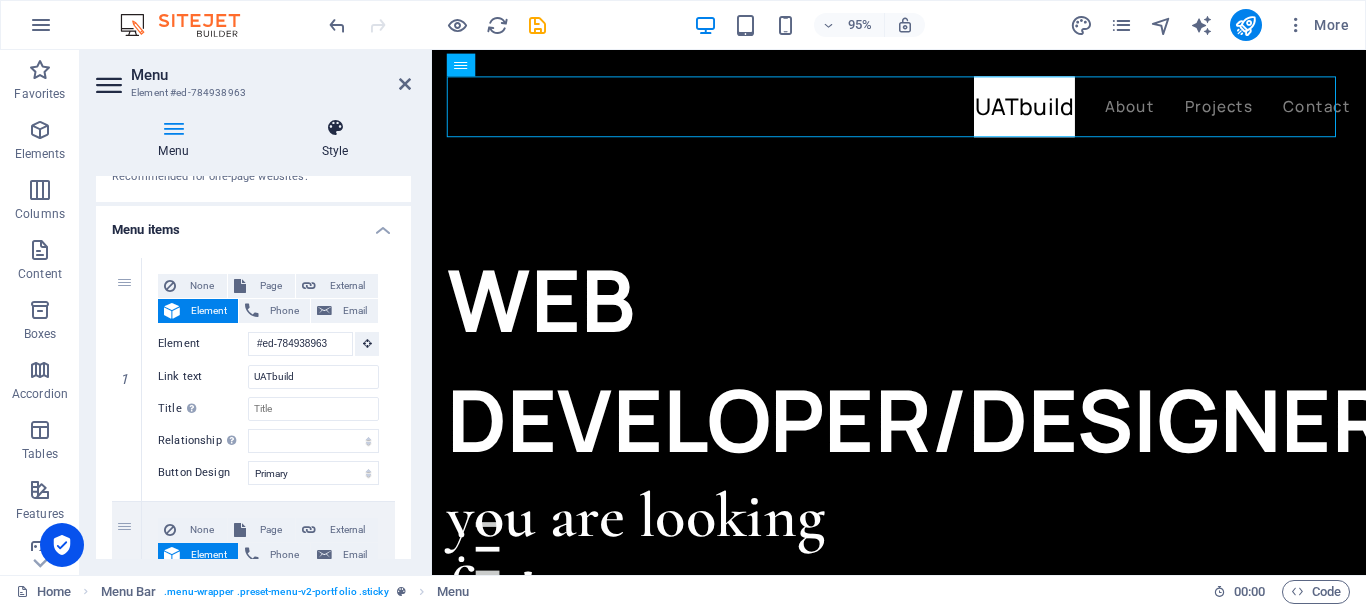 click on "Style" at bounding box center (335, 139) 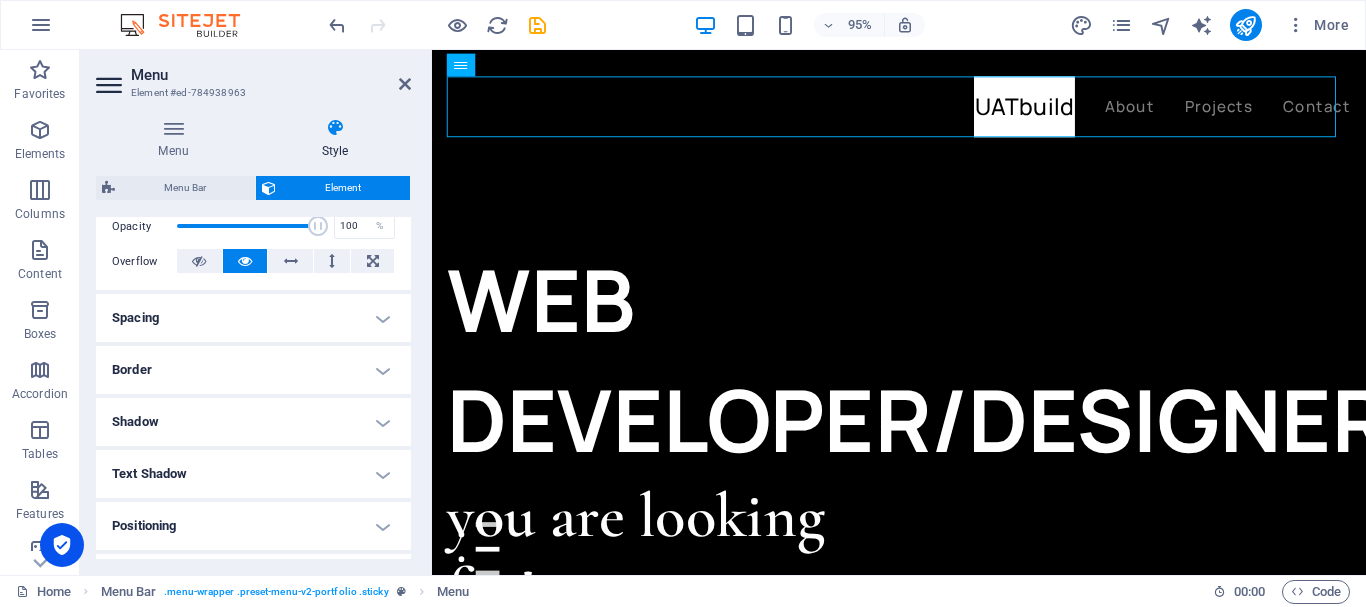 scroll, scrollTop: 306, scrollLeft: 0, axis: vertical 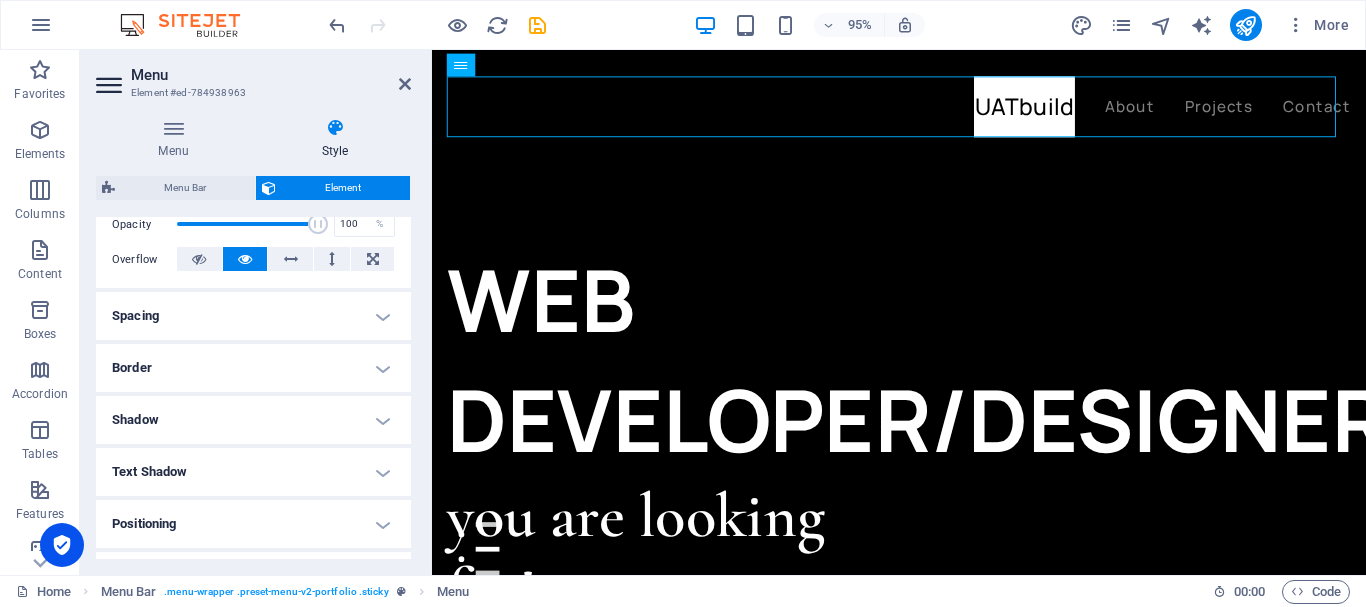 click on "Spacing" at bounding box center [253, 316] 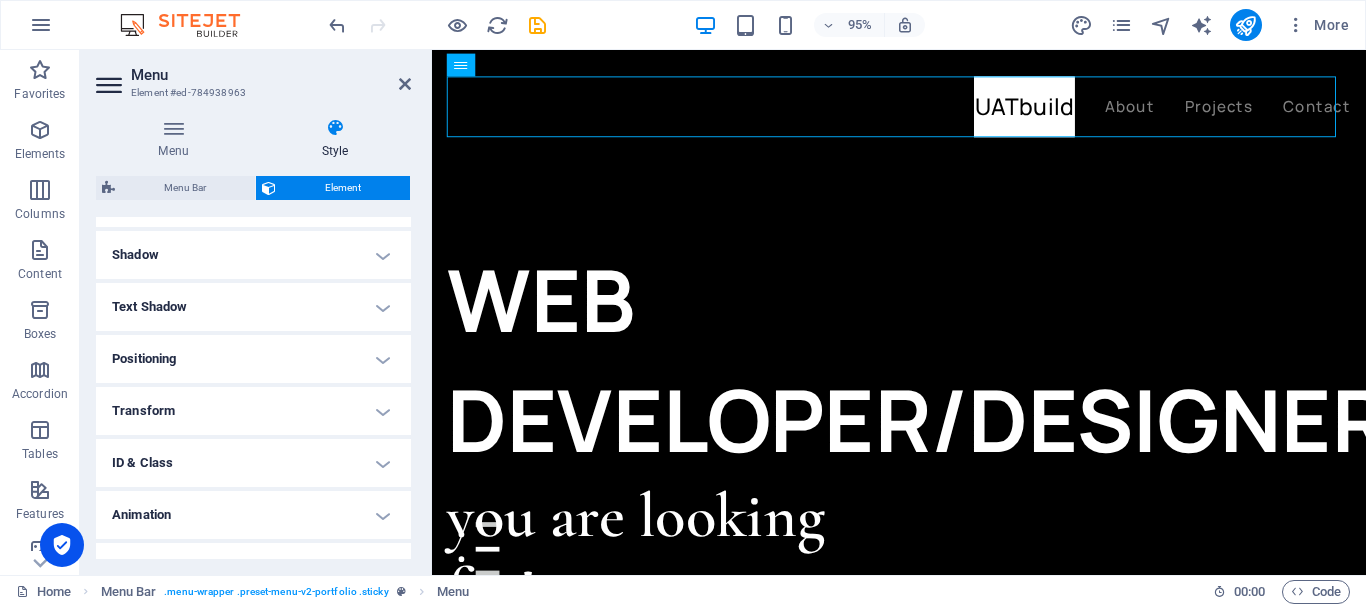 scroll, scrollTop: 552, scrollLeft: 0, axis: vertical 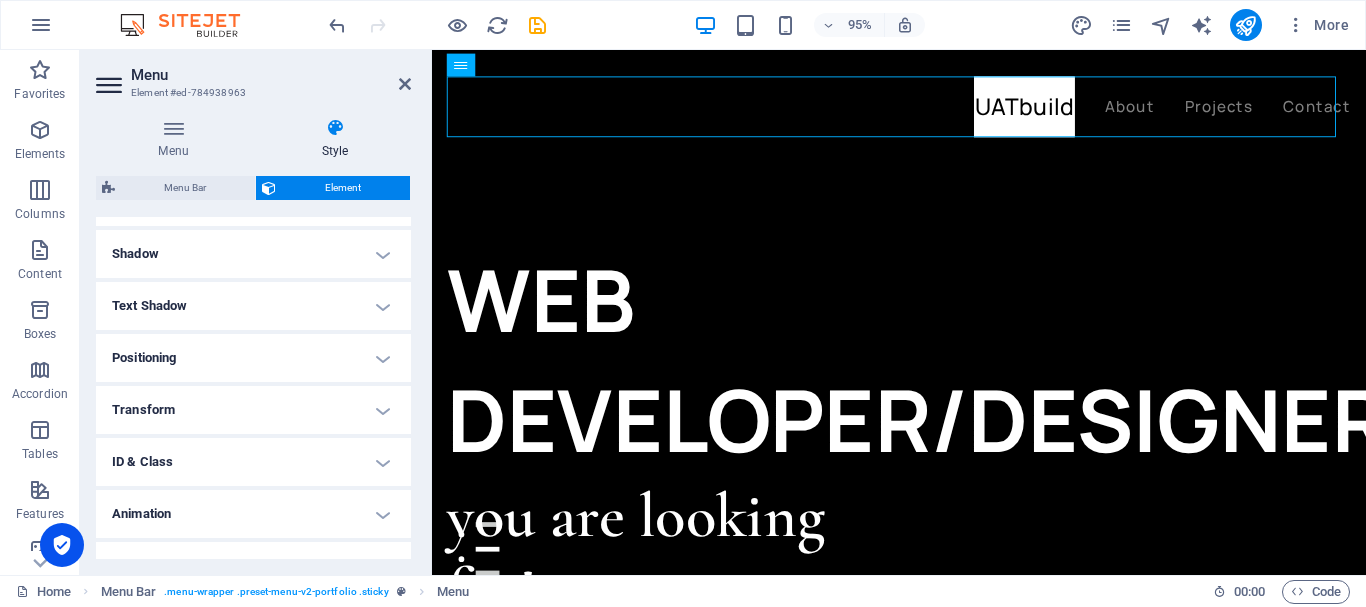 click on "Positioning" at bounding box center (253, 358) 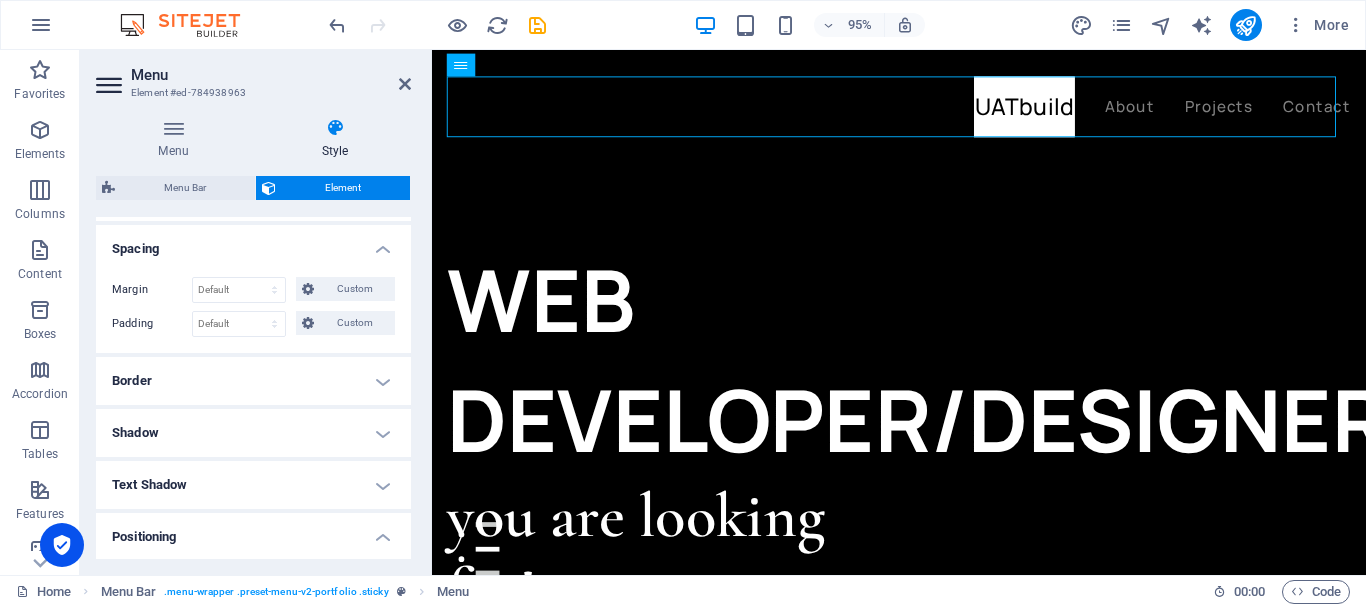 scroll, scrollTop: 372, scrollLeft: 0, axis: vertical 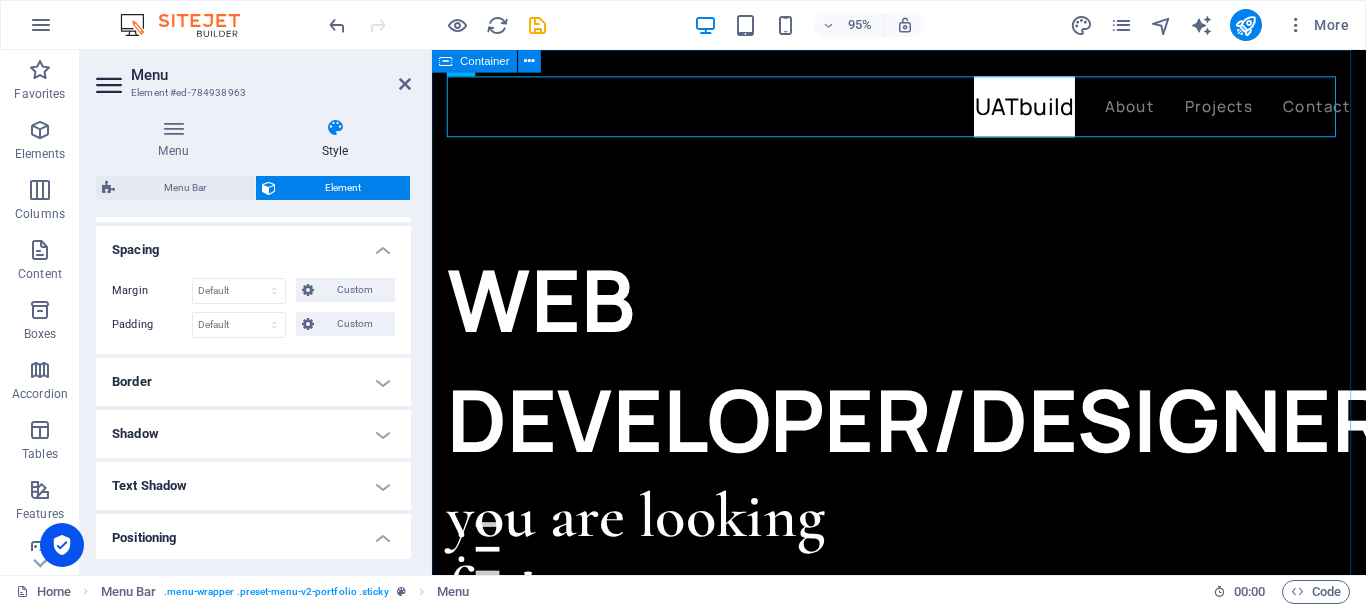 click on "WEB DEVELOPER/DESIGNER you are looking for! Let’s talk My projects" at bounding box center (923, 946) 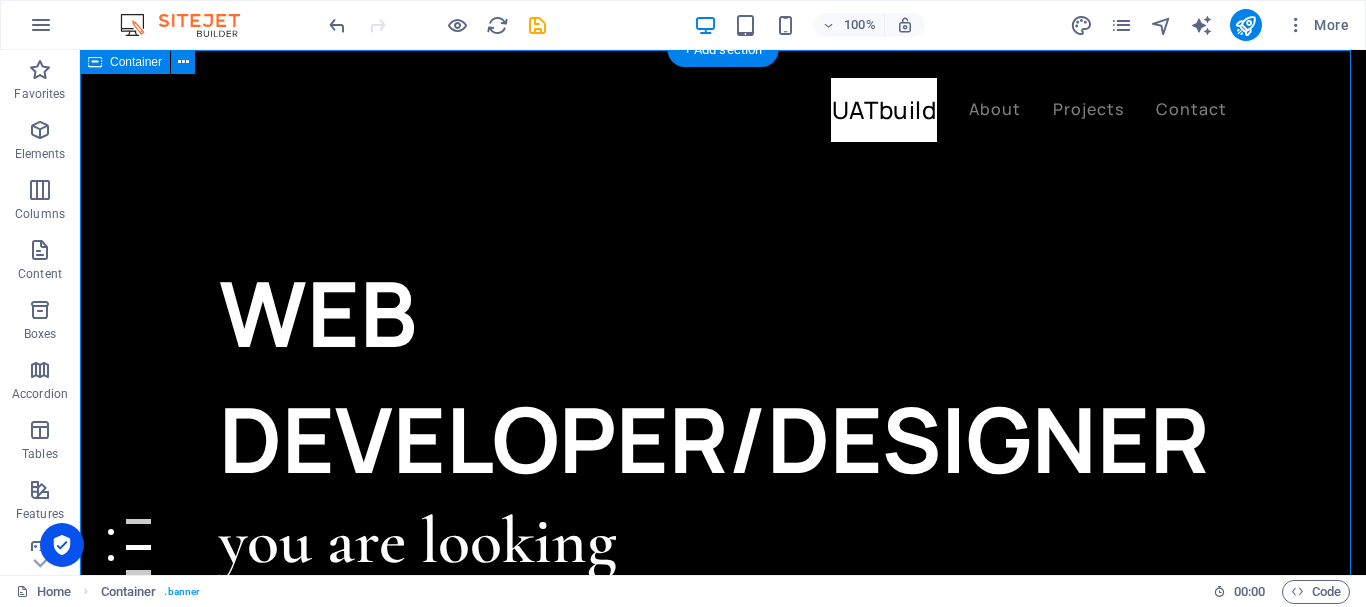 click on "WEB DEVELOPER/DESIGNER you are looking for! Let’s talk My projects" at bounding box center [723, 946] 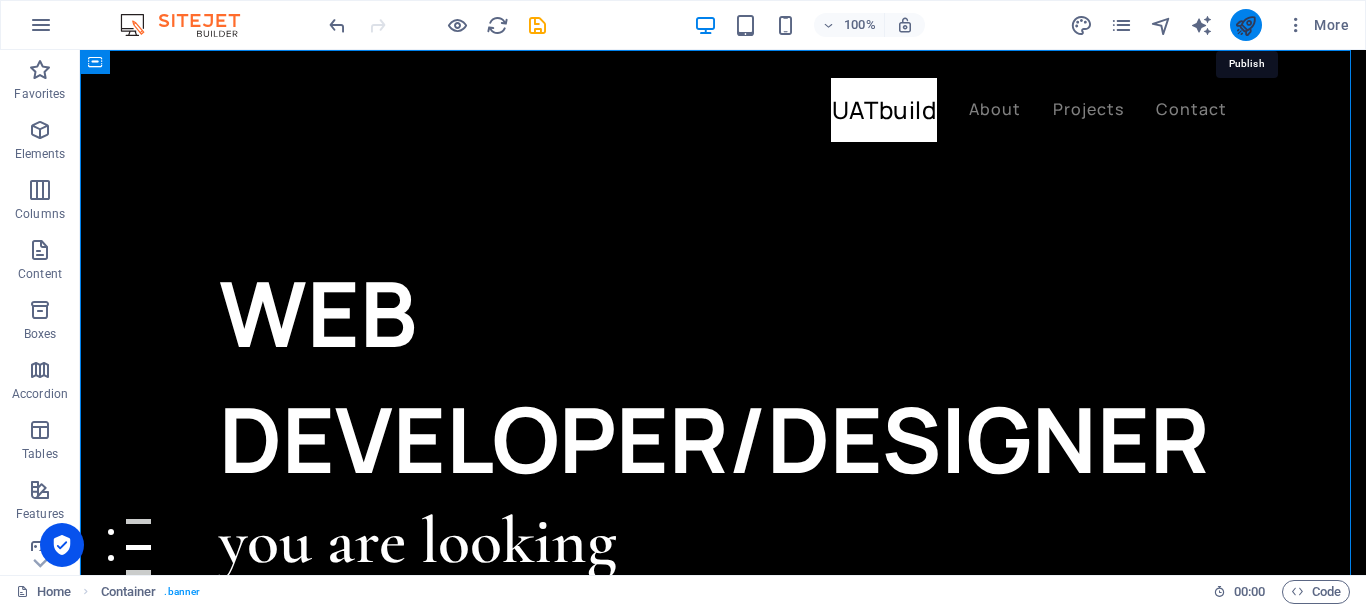 click at bounding box center (1245, 25) 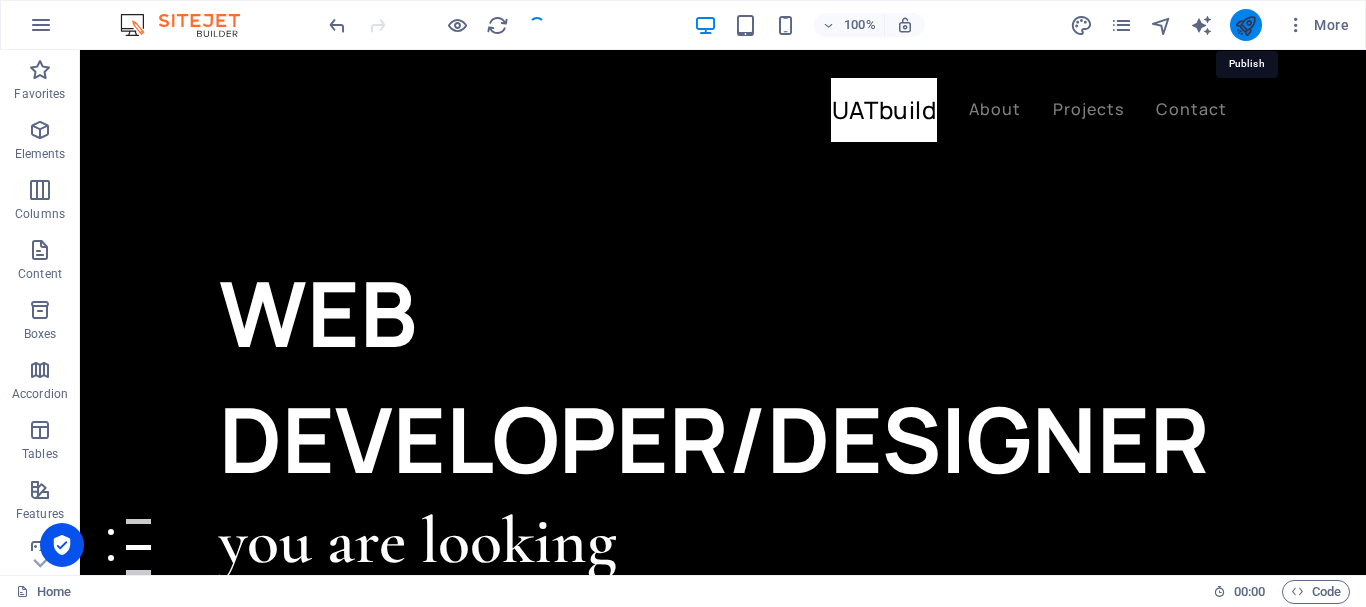 click at bounding box center [1245, 25] 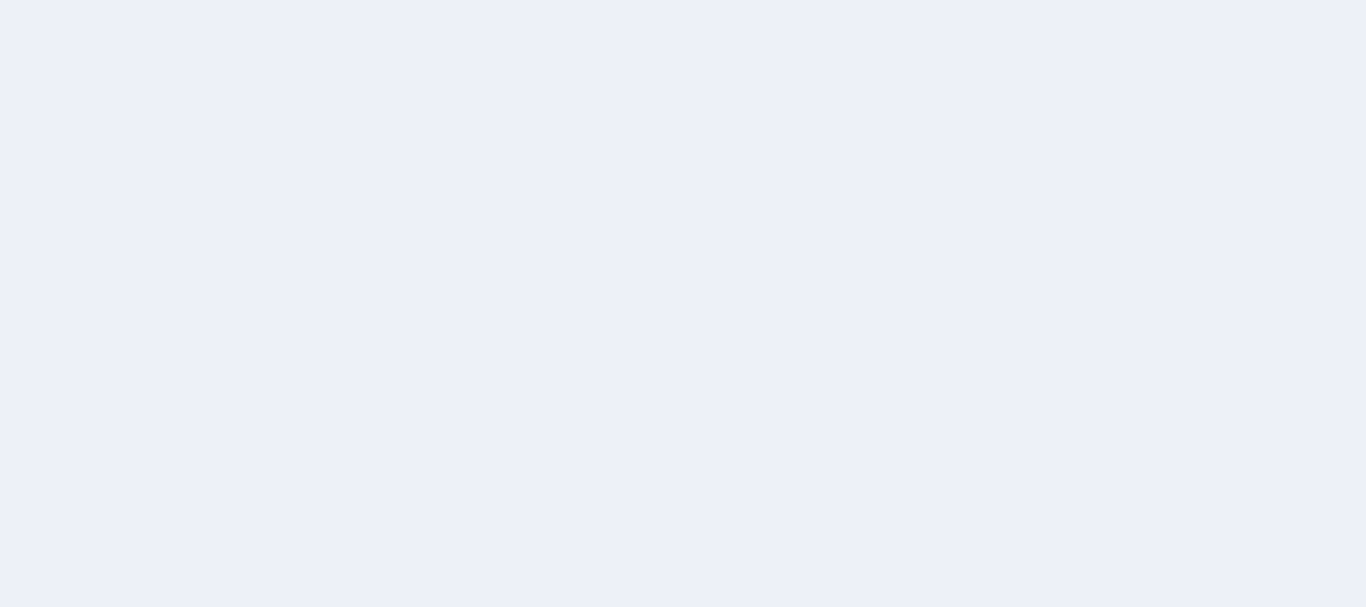 scroll, scrollTop: 0, scrollLeft: 0, axis: both 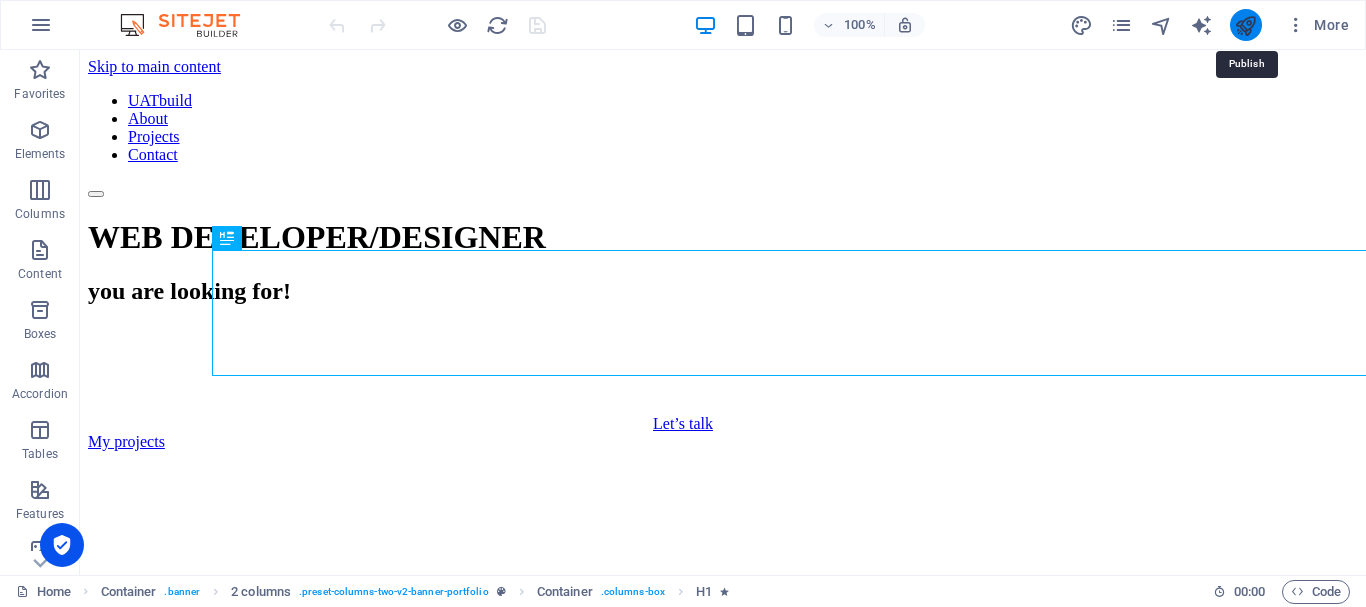 click at bounding box center (1245, 25) 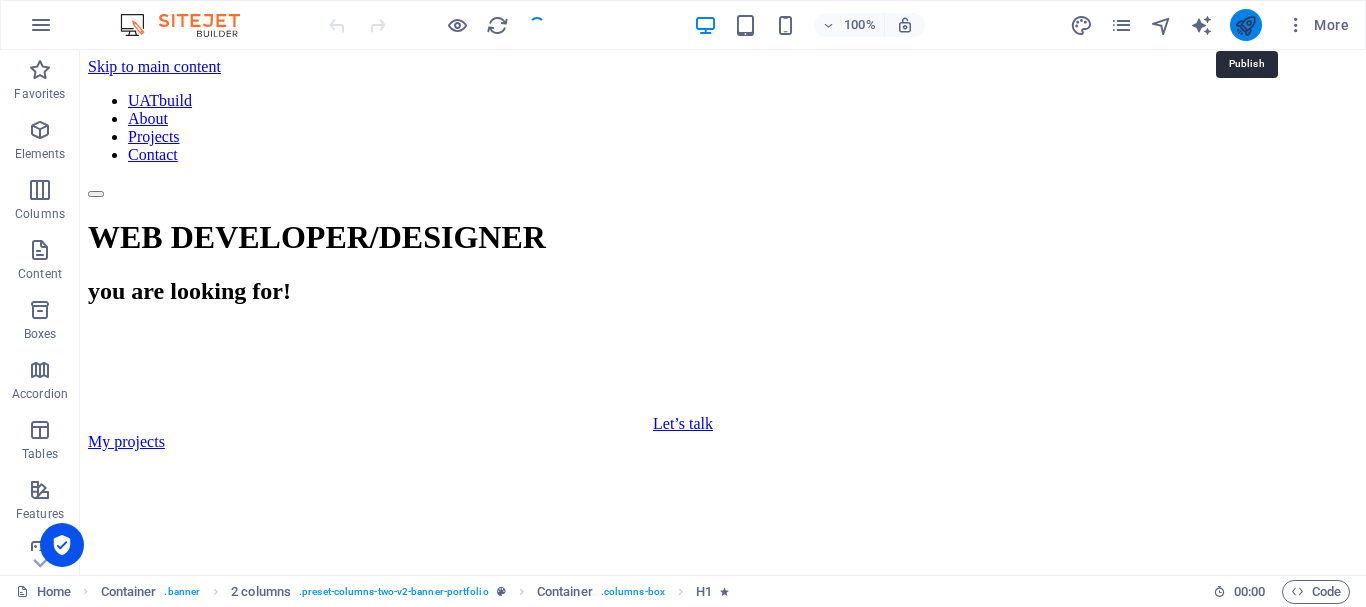 click at bounding box center [1245, 25] 